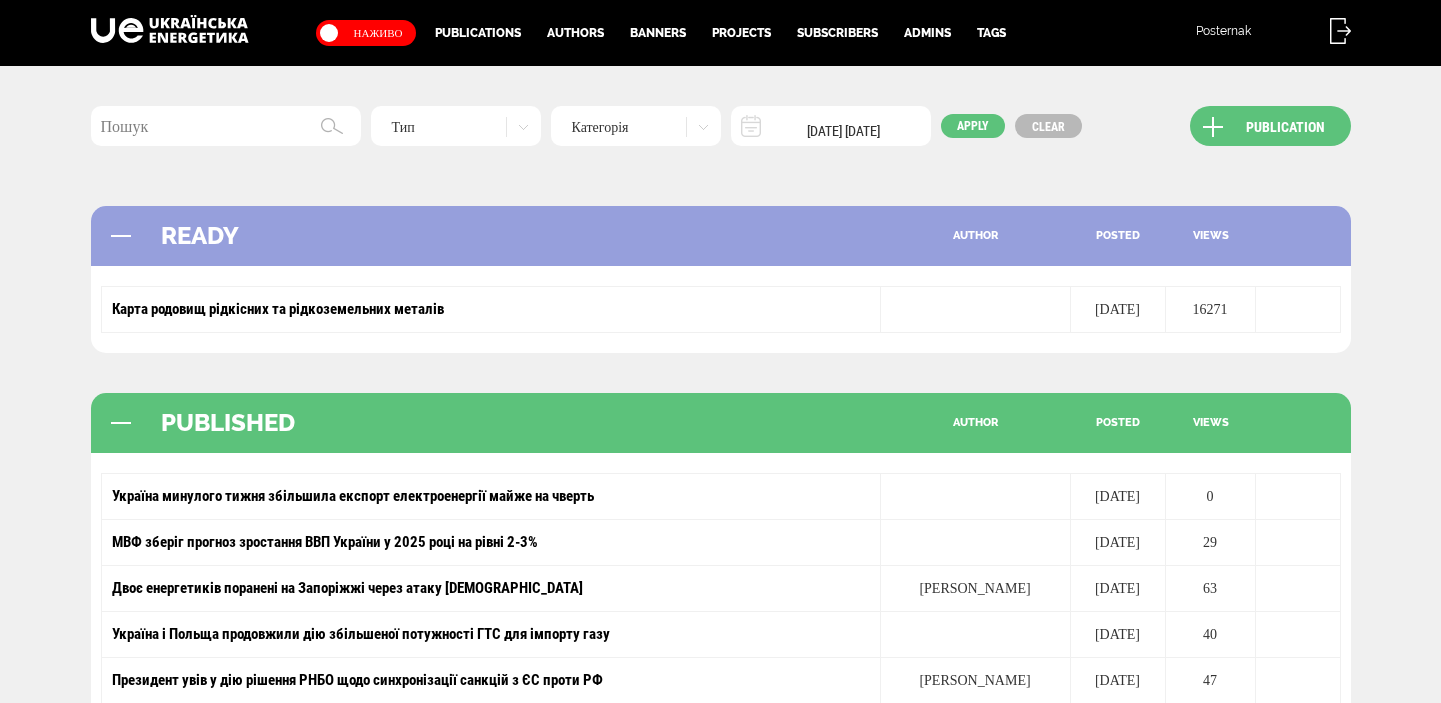 scroll, scrollTop: 0, scrollLeft: 0, axis: both 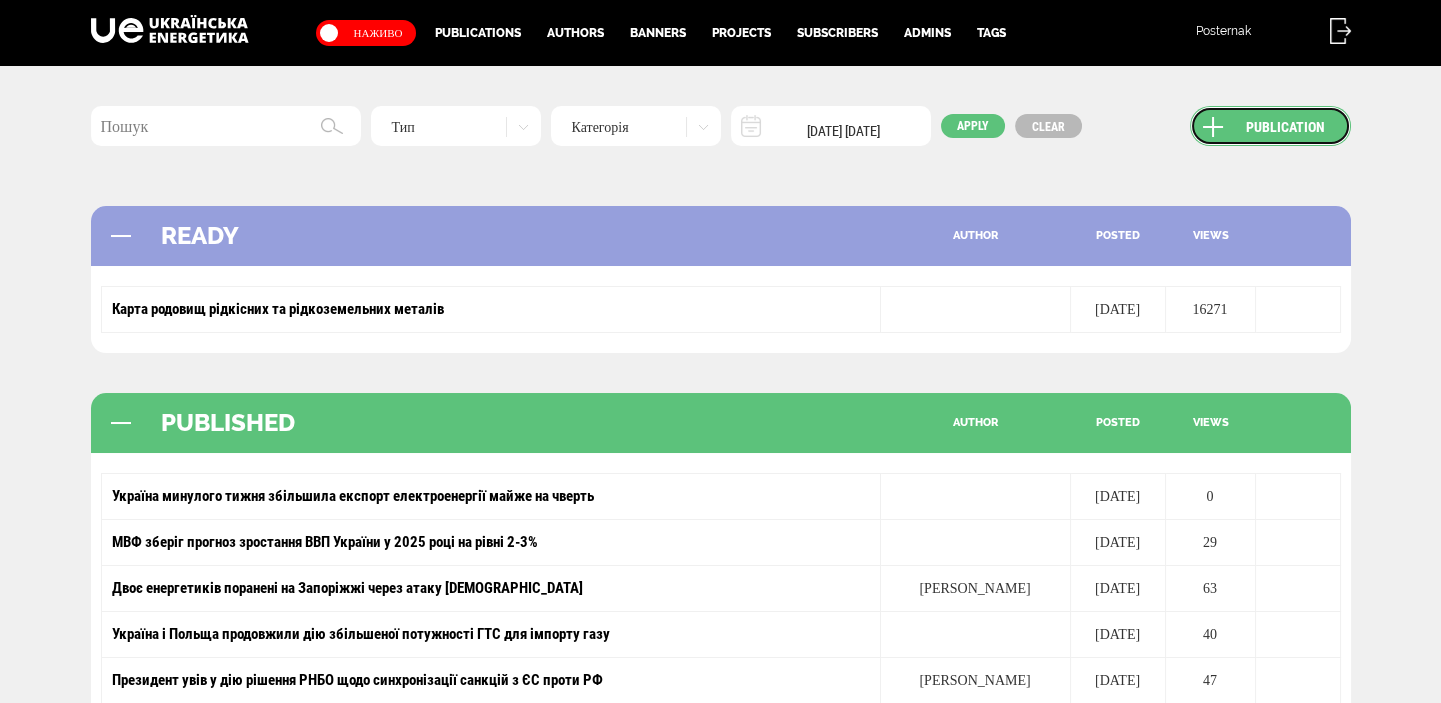 click on "Publication" at bounding box center [1270, 126] 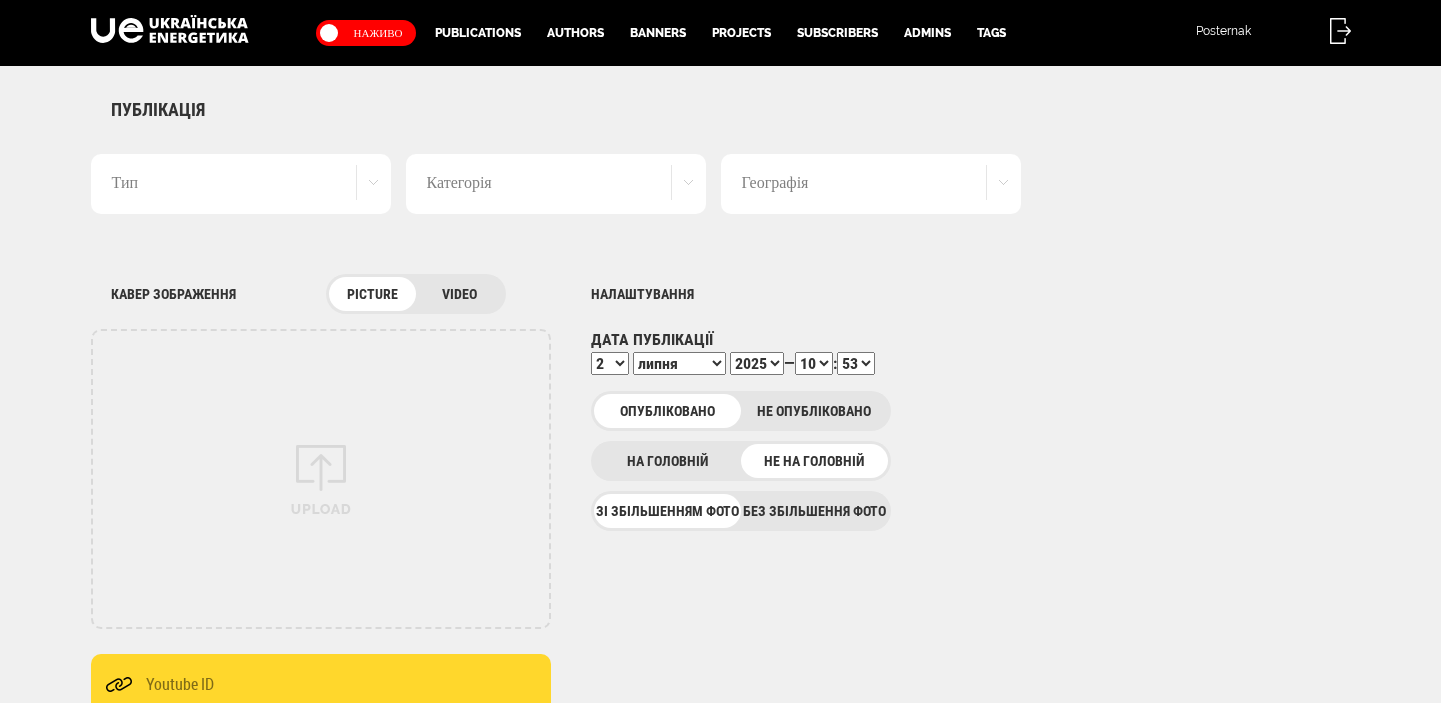 scroll, scrollTop: 0, scrollLeft: 0, axis: both 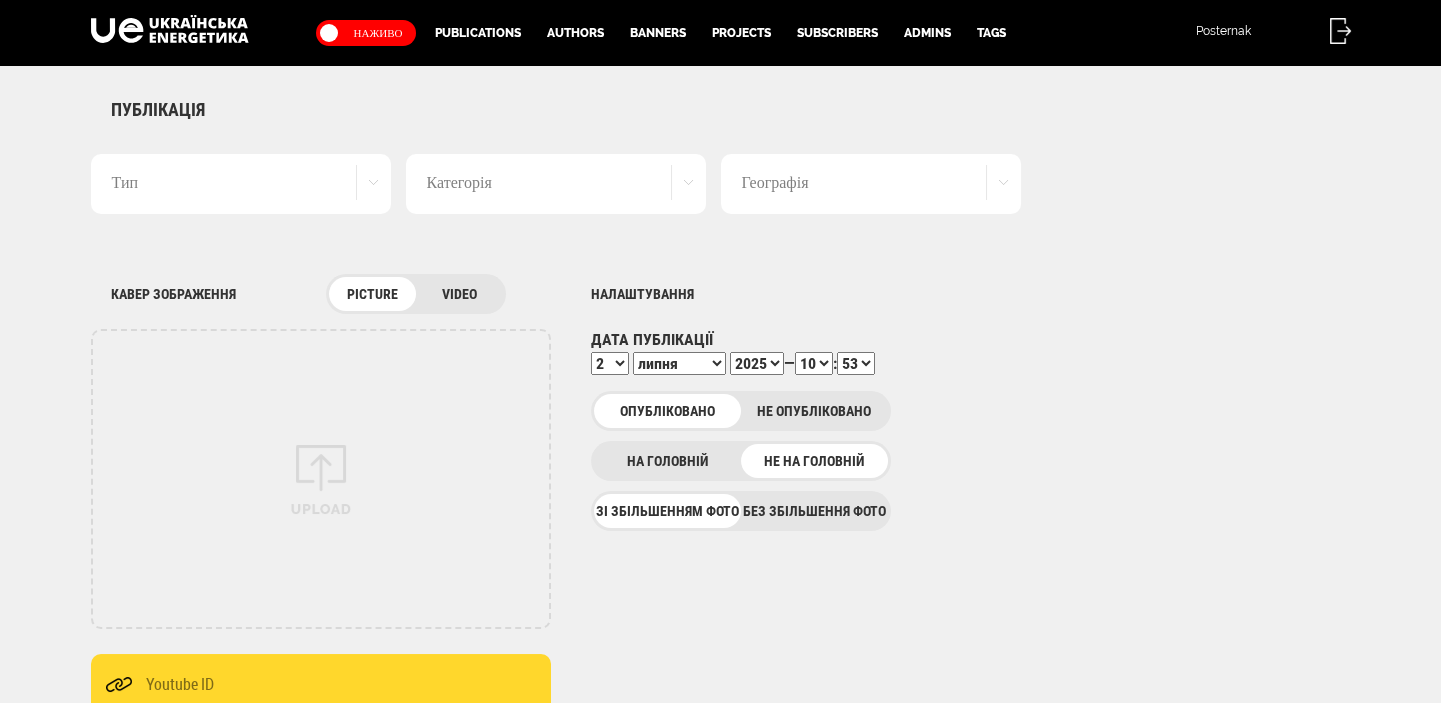 click on "Без збільшення фото" at bounding box center (814, 511) 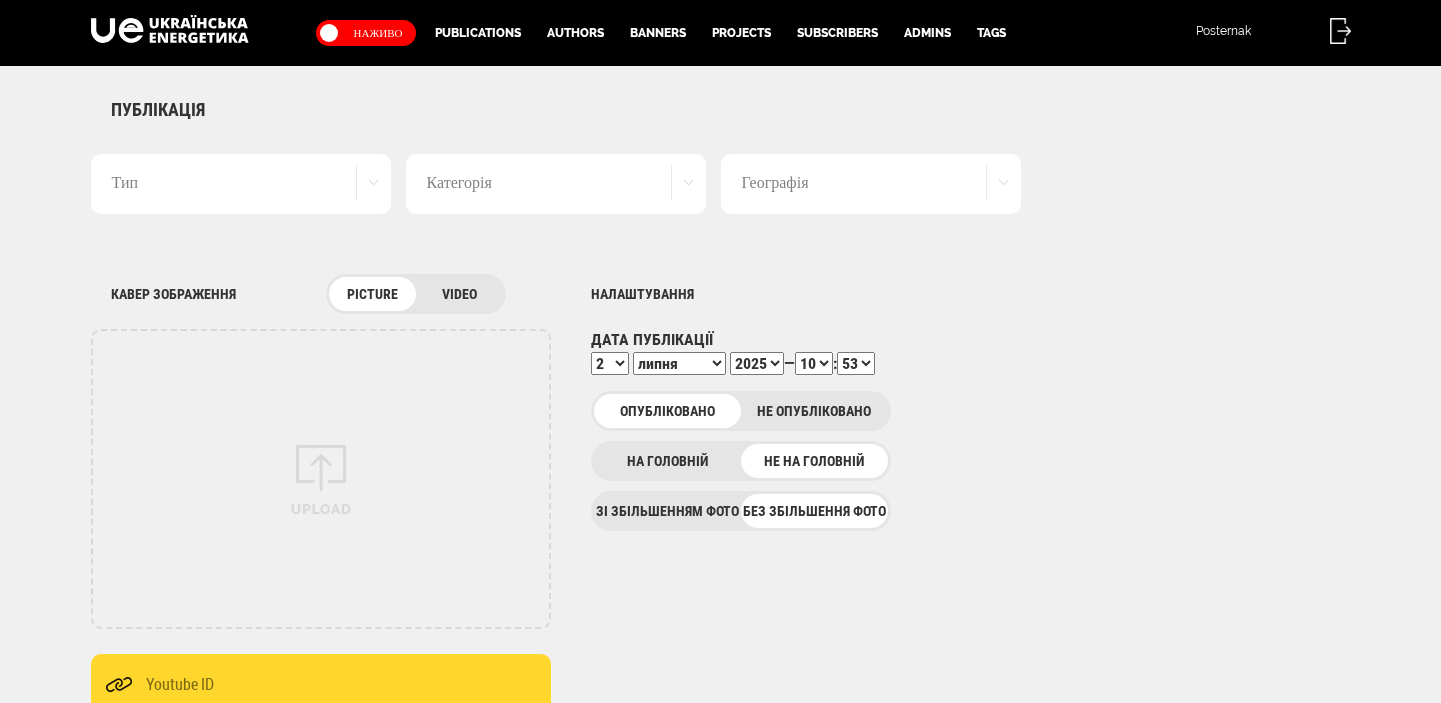 scroll, scrollTop: 0, scrollLeft: 0, axis: both 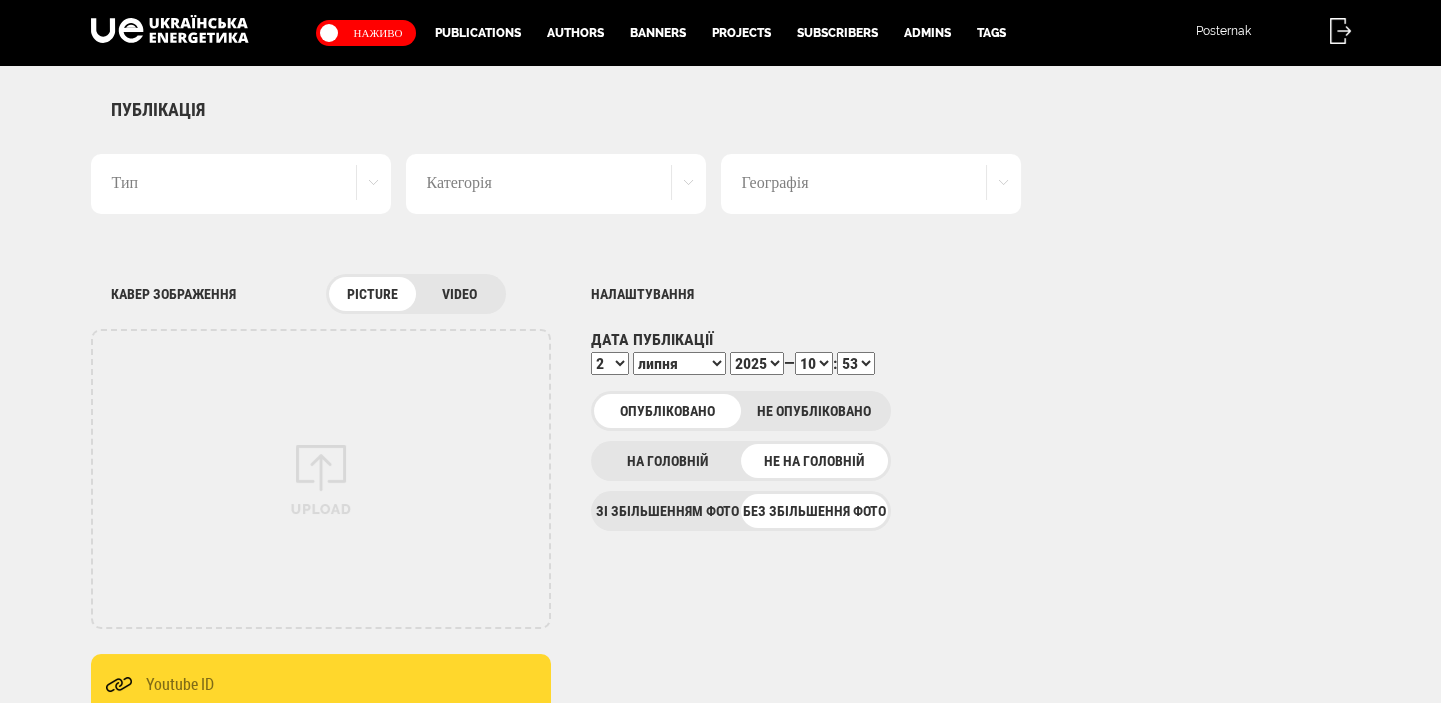 click on "Тип" at bounding box center [241, 184] 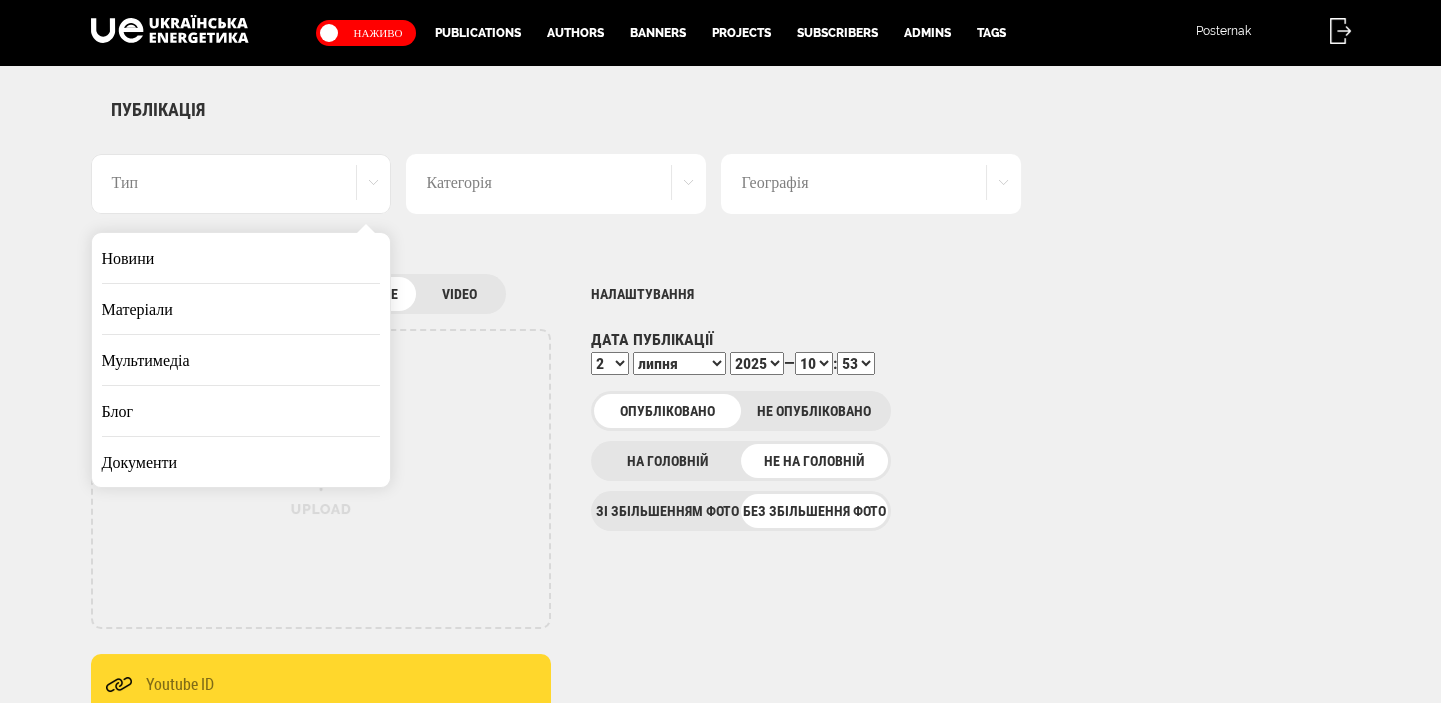 click on "Новини" at bounding box center (241, 258) 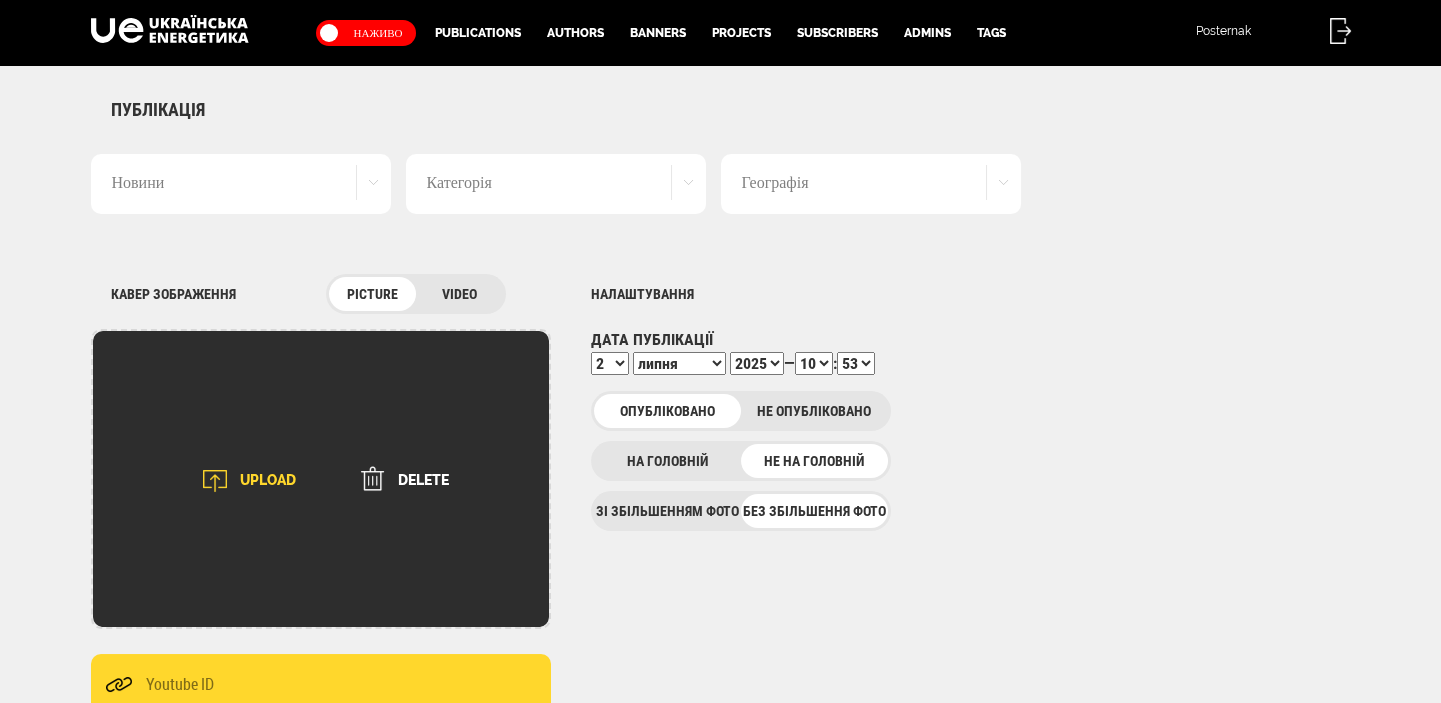 click on "UPLOAD" at bounding box center (243, 481) 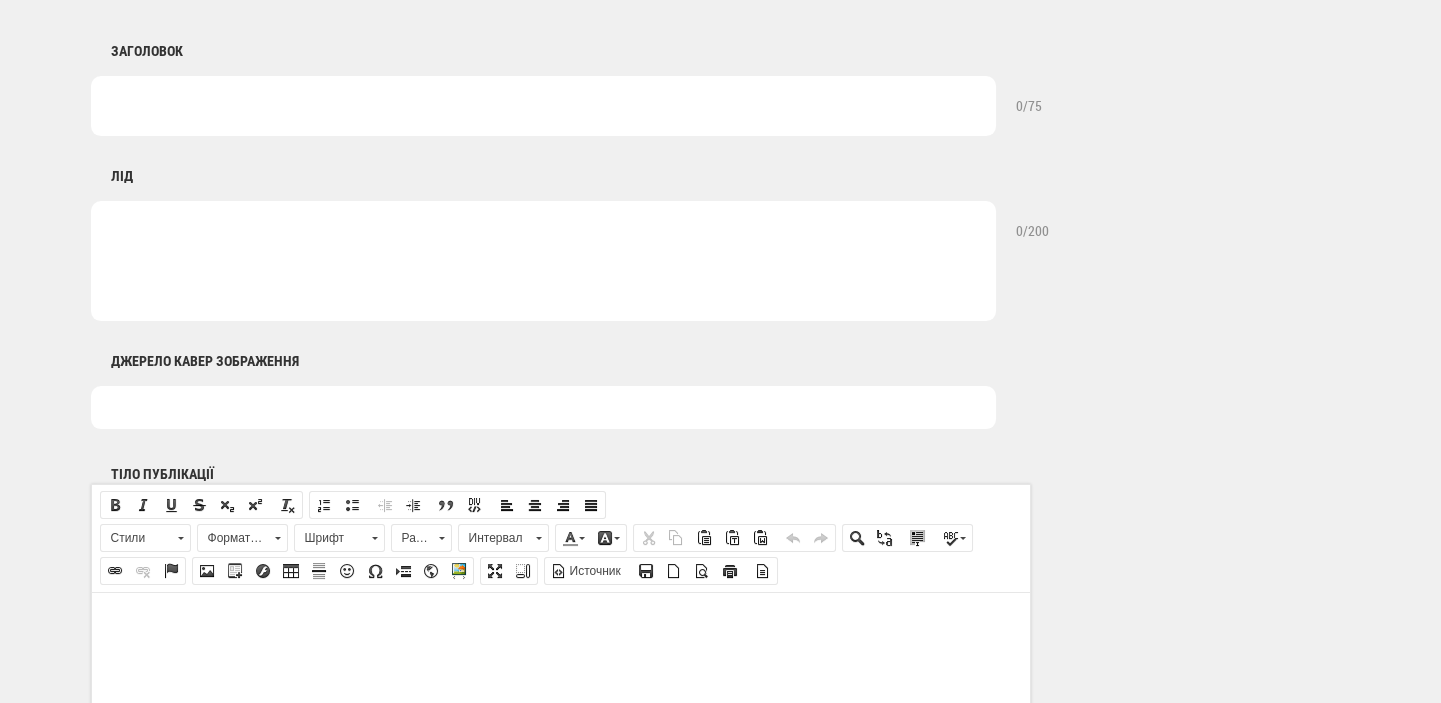 scroll, scrollTop: 848, scrollLeft: 0, axis: vertical 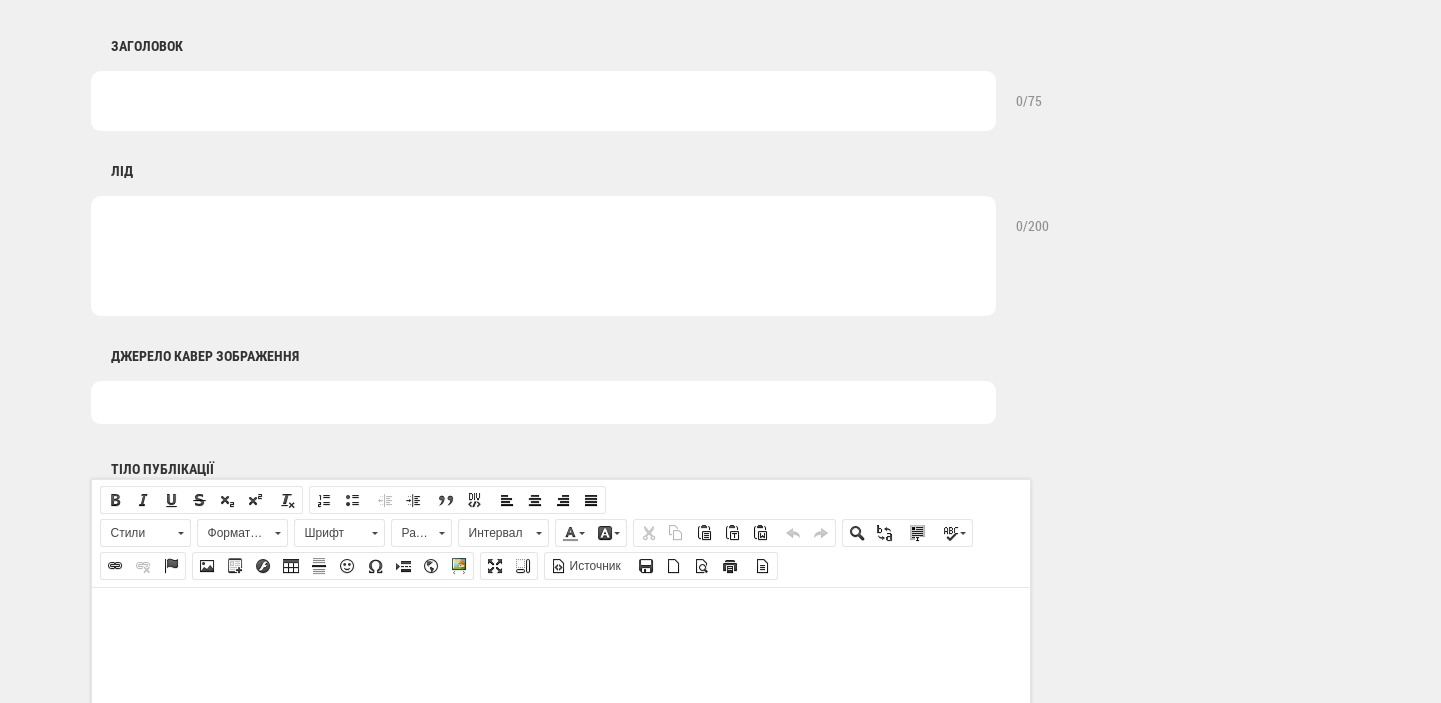 click at bounding box center [543, 402] 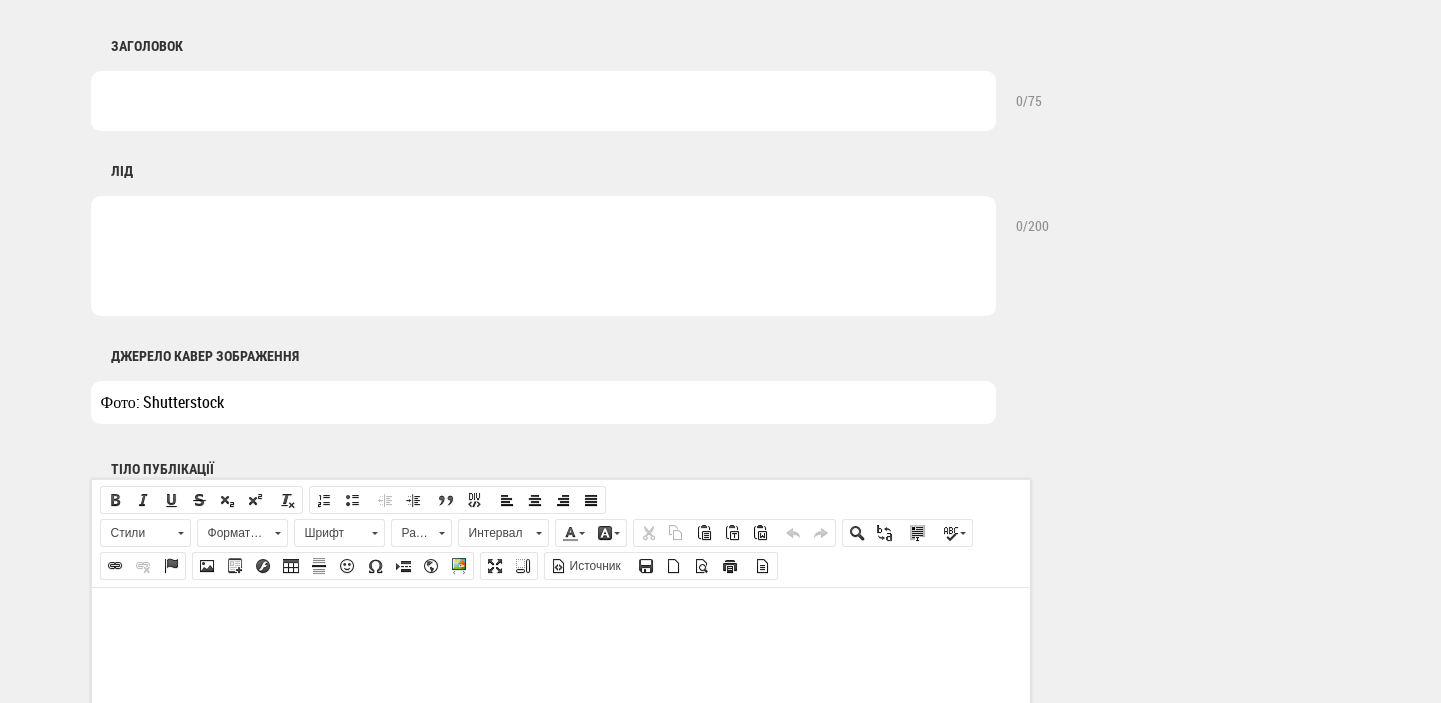 click at bounding box center (560, 617) 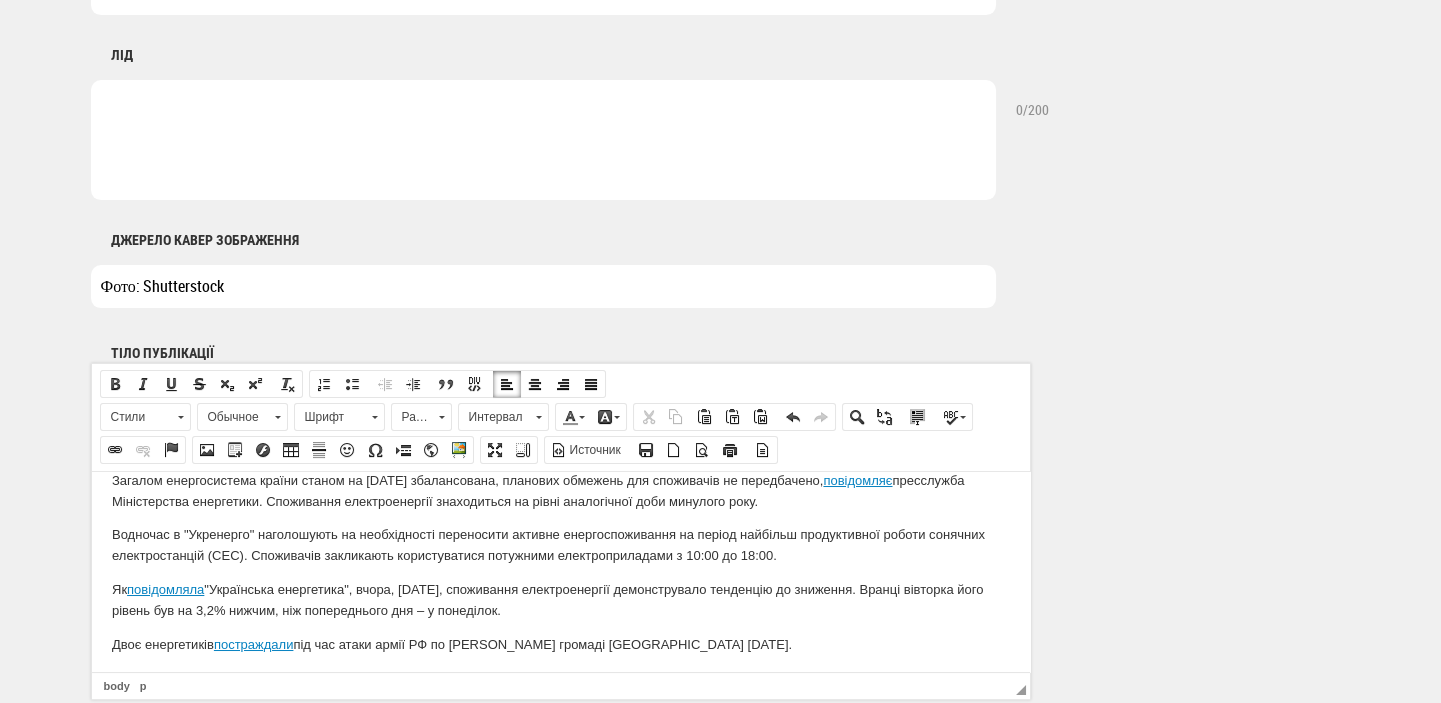 scroll, scrollTop: 0, scrollLeft: 0, axis: both 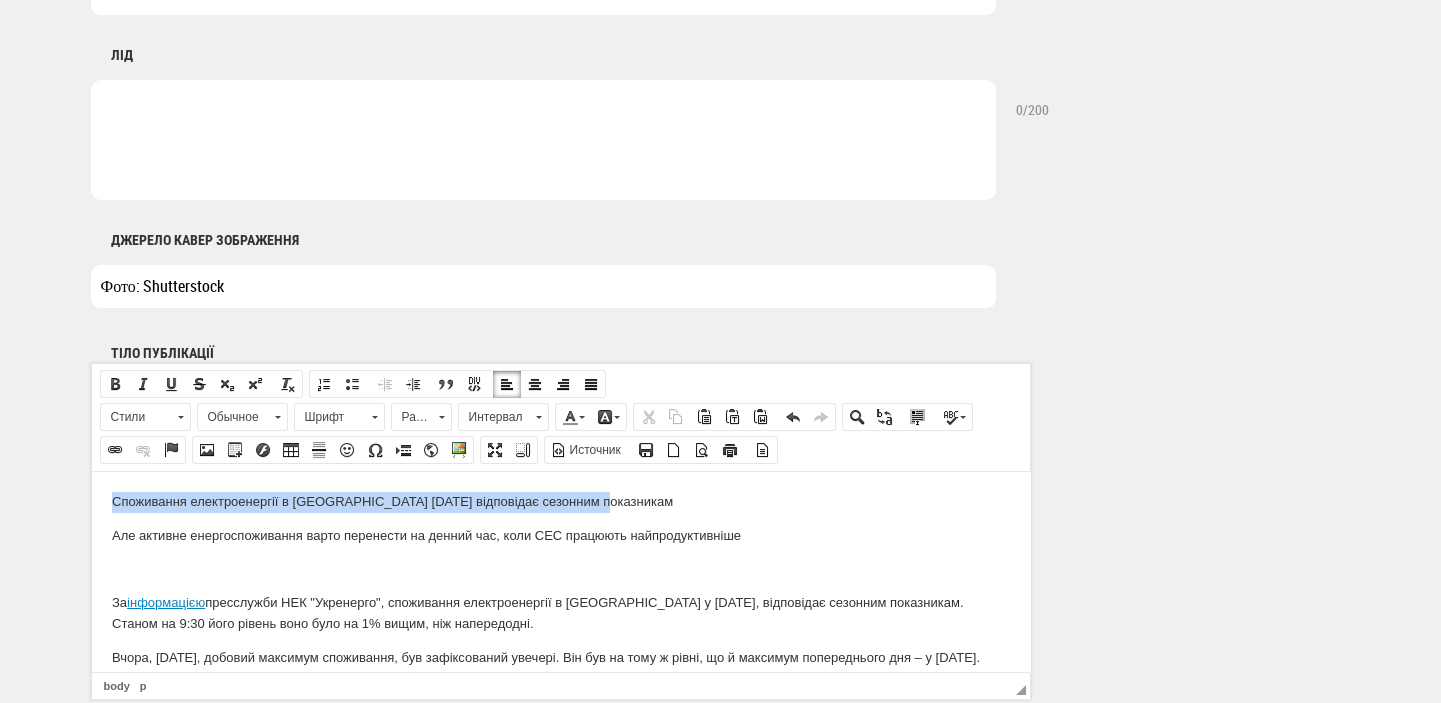 drag, startPoint x: 595, startPoint y: 501, endPoint x: 56, endPoint y: 485, distance: 539.2374 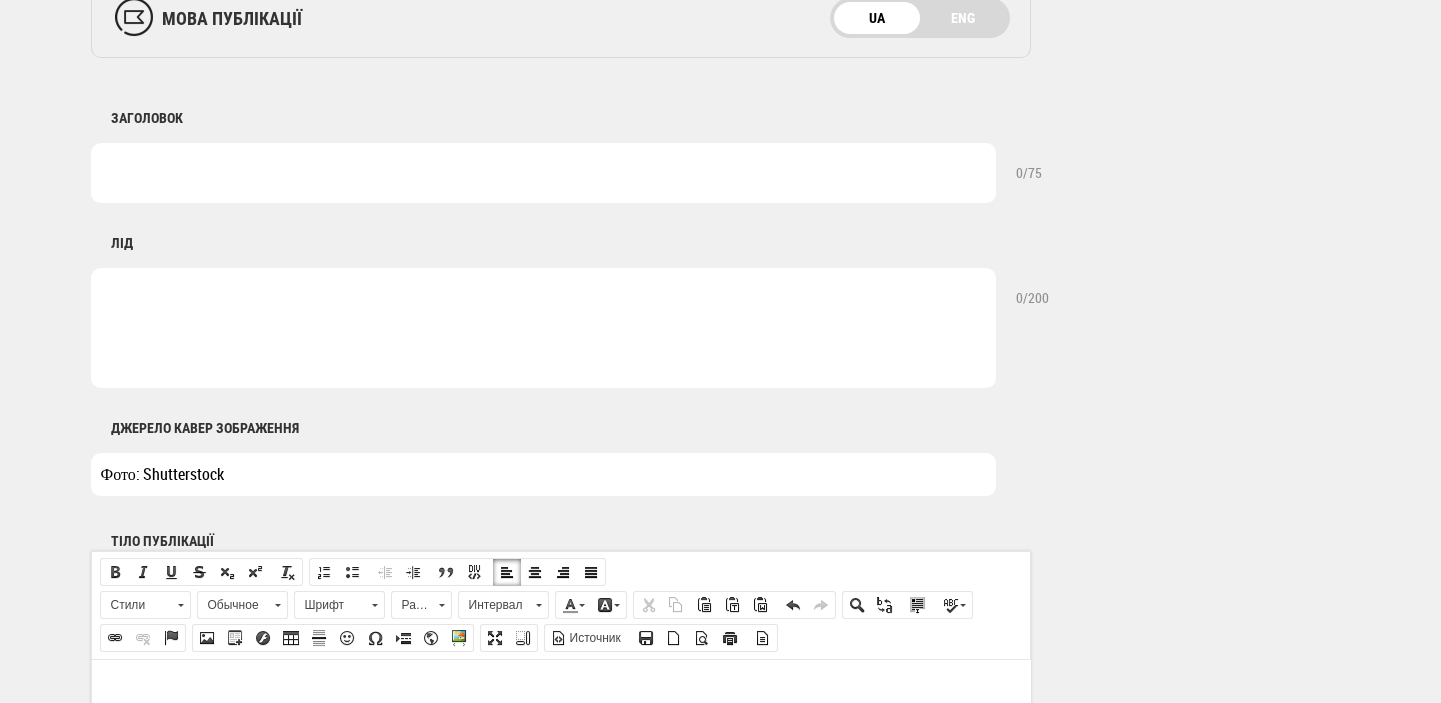 scroll, scrollTop: 752, scrollLeft: 0, axis: vertical 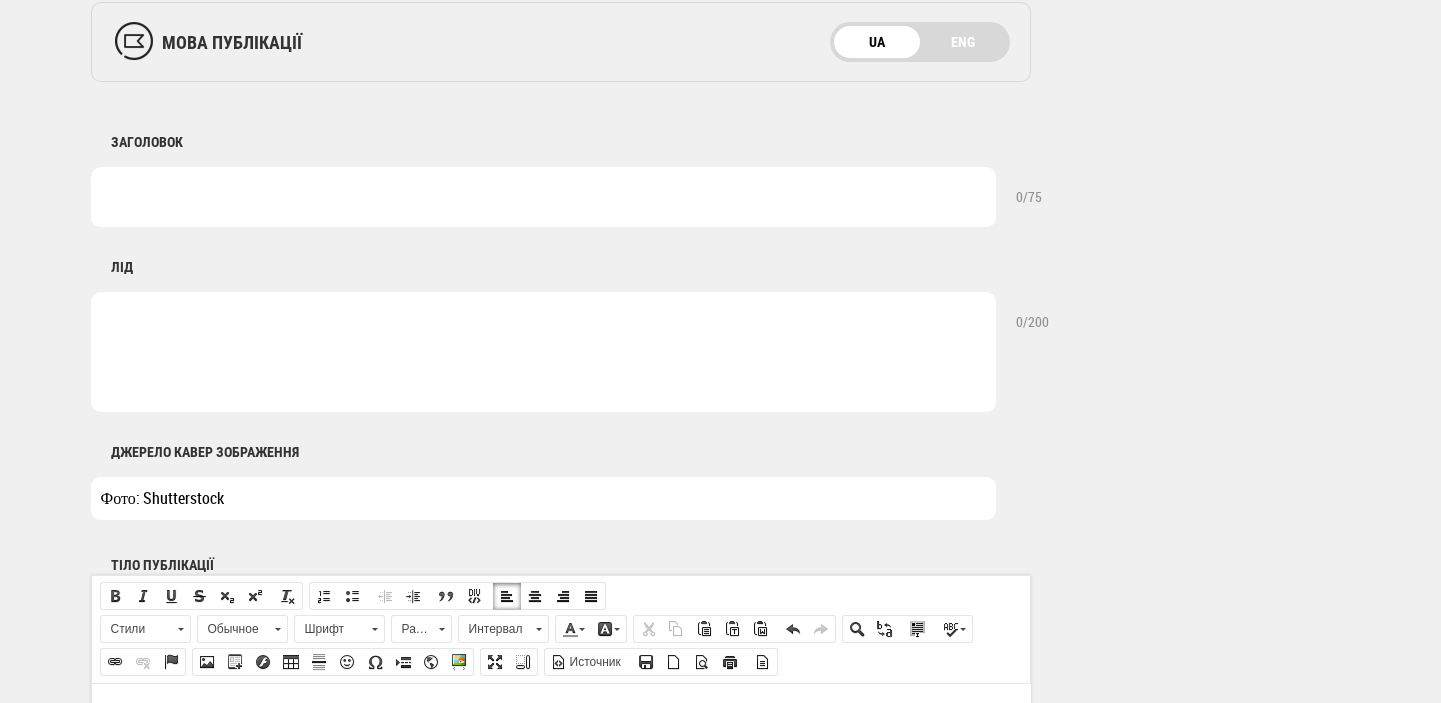 click at bounding box center (543, 197) 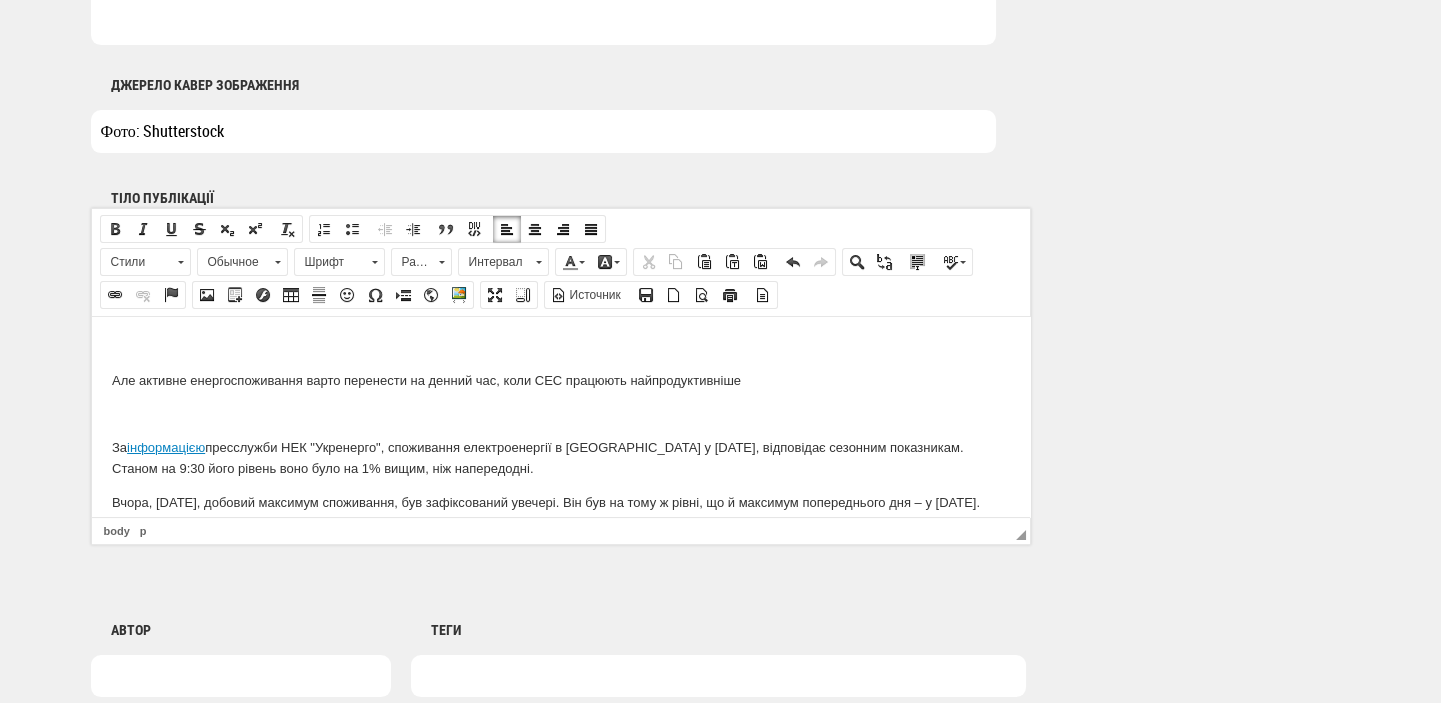 scroll, scrollTop: 1177, scrollLeft: 0, axis: vertical 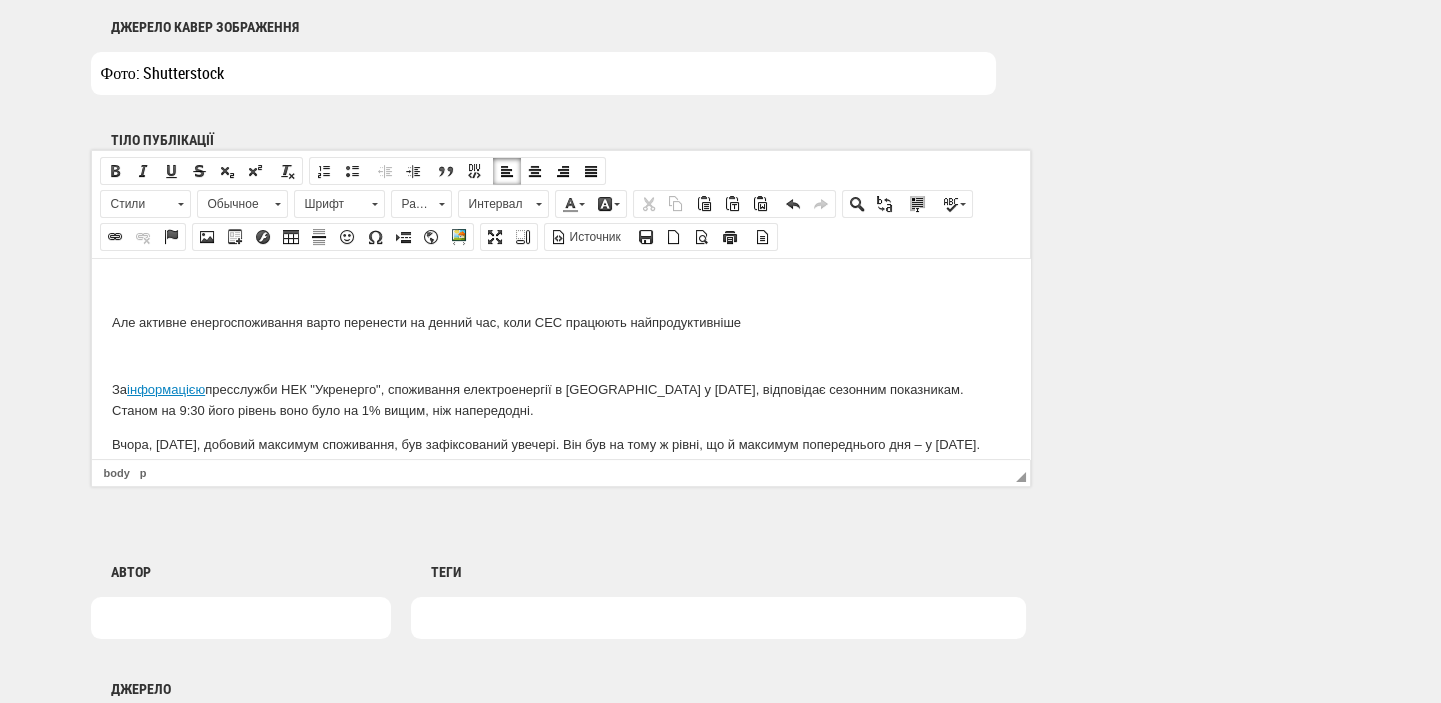type on "Споживання електроенергії в [GEOGRAPHIC_DATA] [DATE] відповідає сезонним показникам" 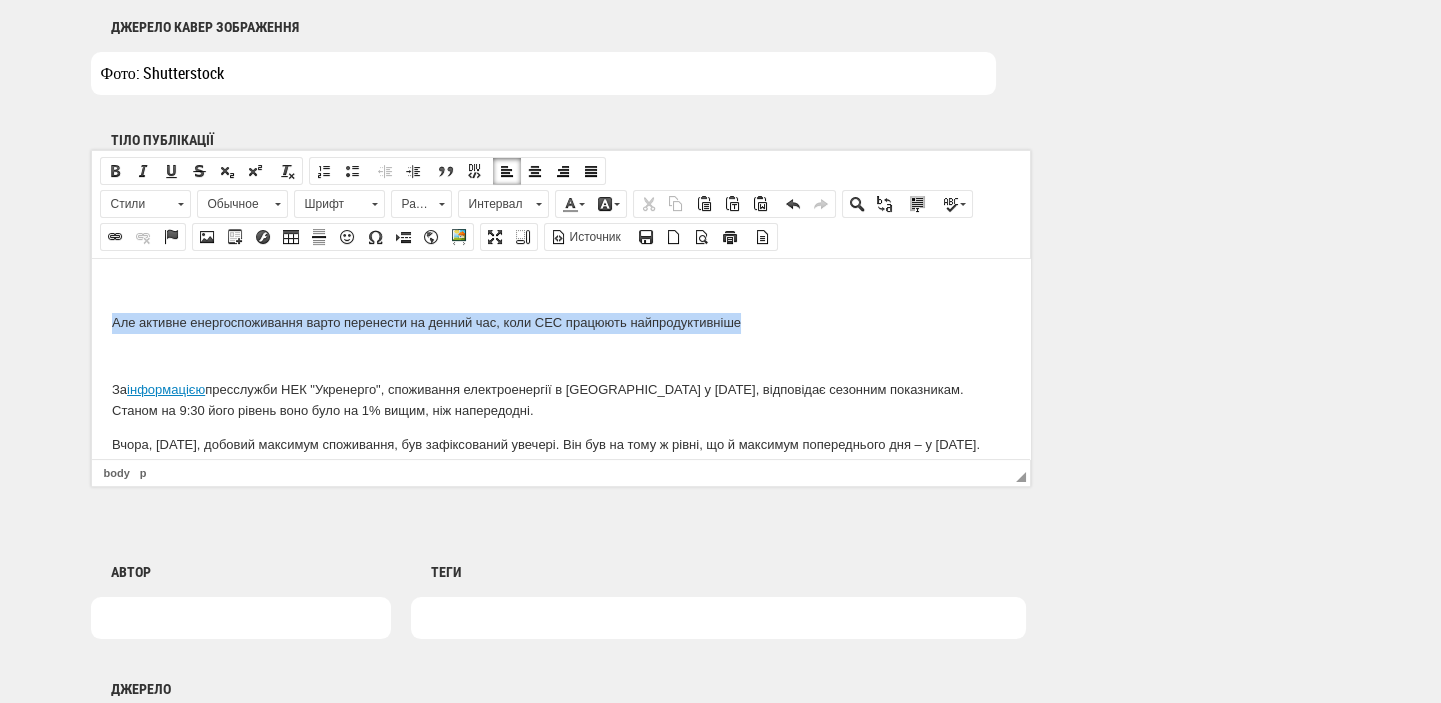 drag, startPoint x: 766, startPoint y: 318, endPoint x: 178, endPoint y: 615, distance: 658.7511 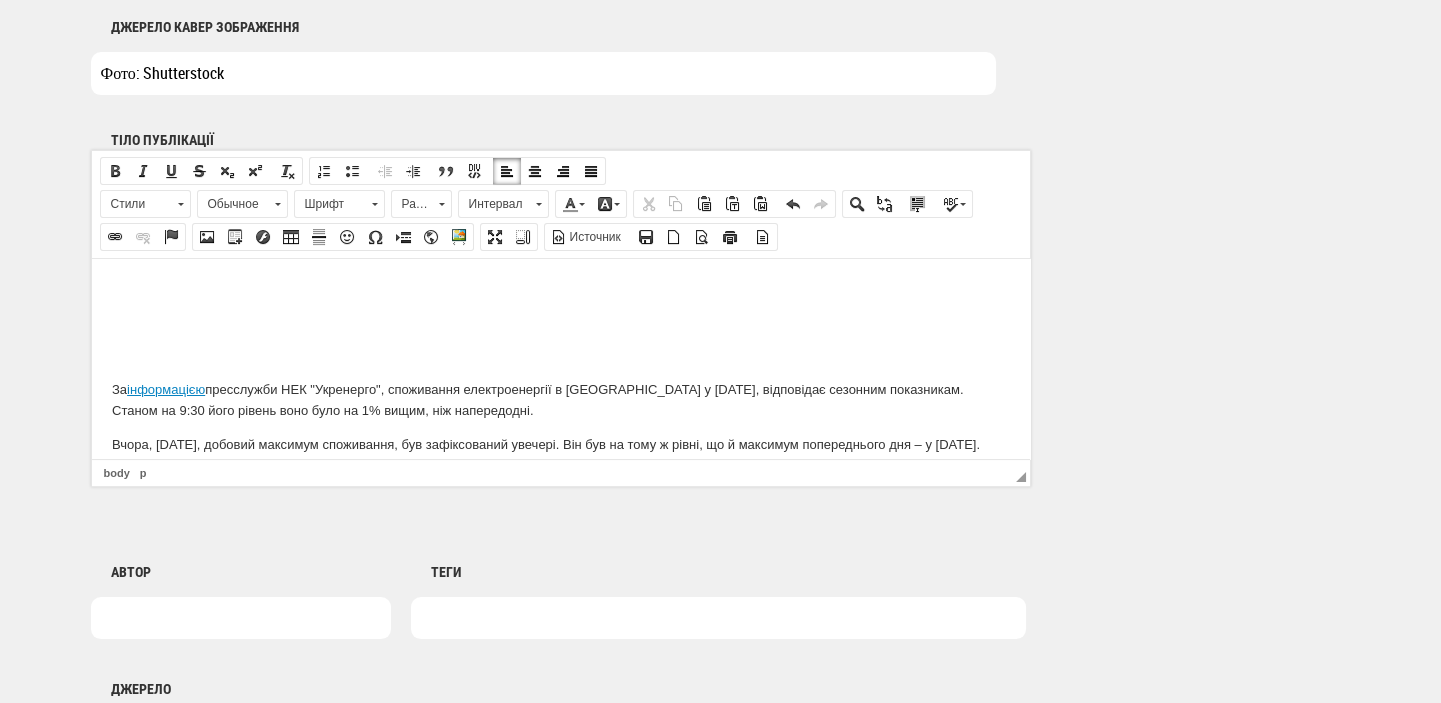 scroll, scrollTop: 752, scrollLeft: 0, axis: vertical 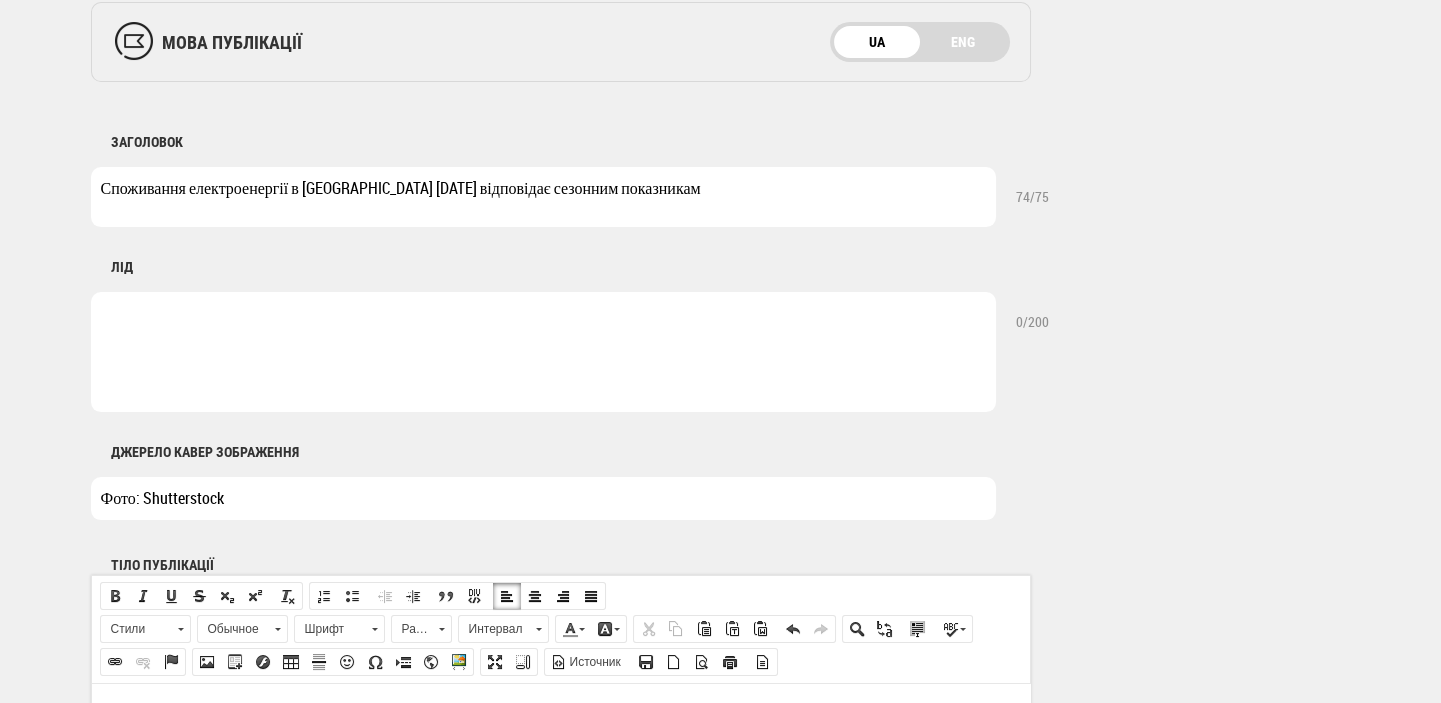 click at bounding box center [543, 352] 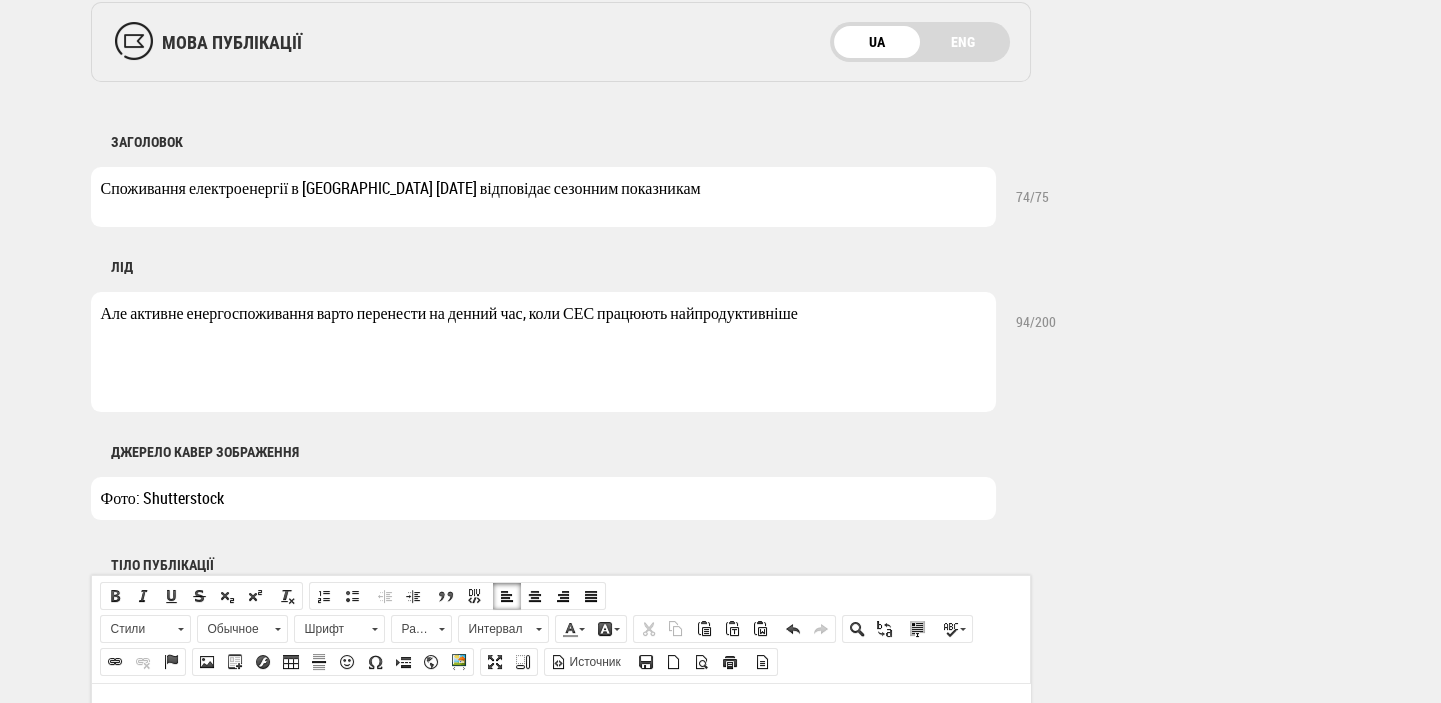 scroll, scrollTop: 964, scrollLeft: 0, axis: vertical 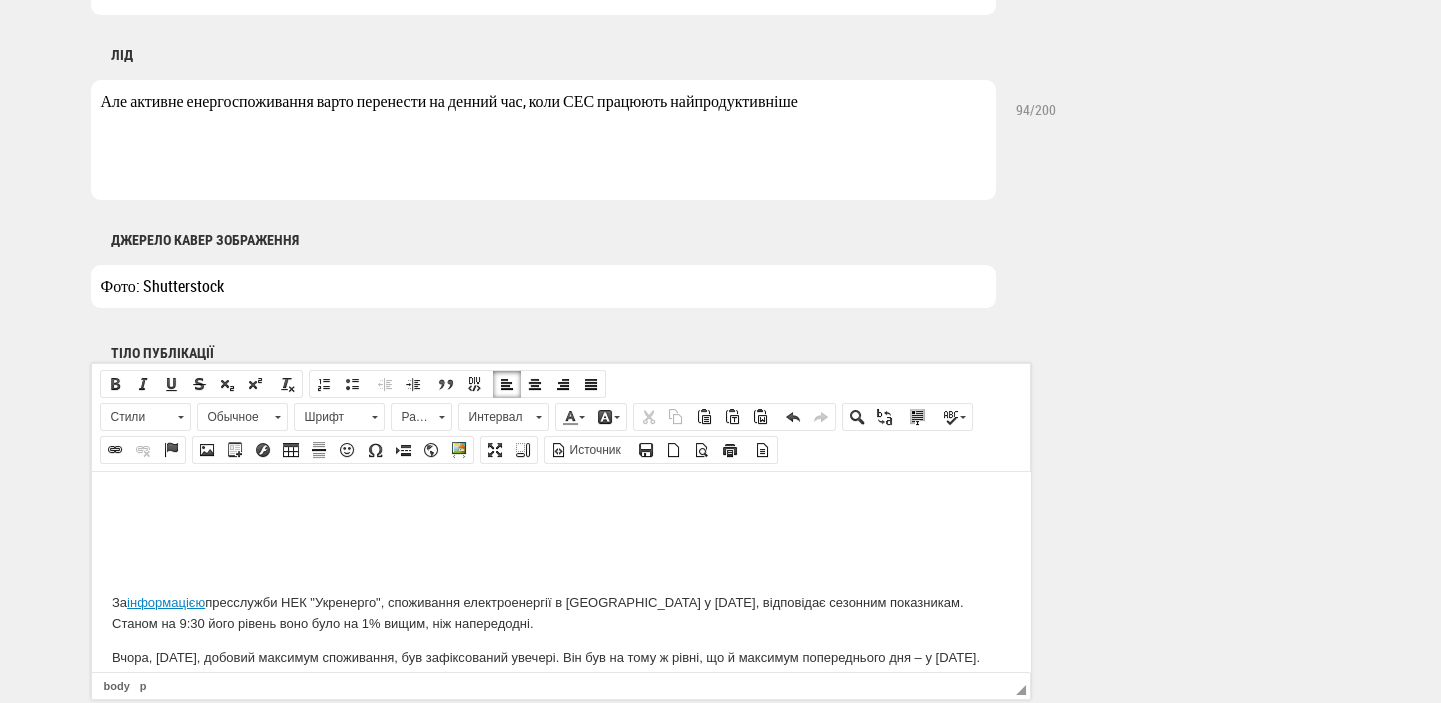 type on "Але активне енергоспоживання варто перенести на денний час, коли СЕС працюють найпродуктивніше" 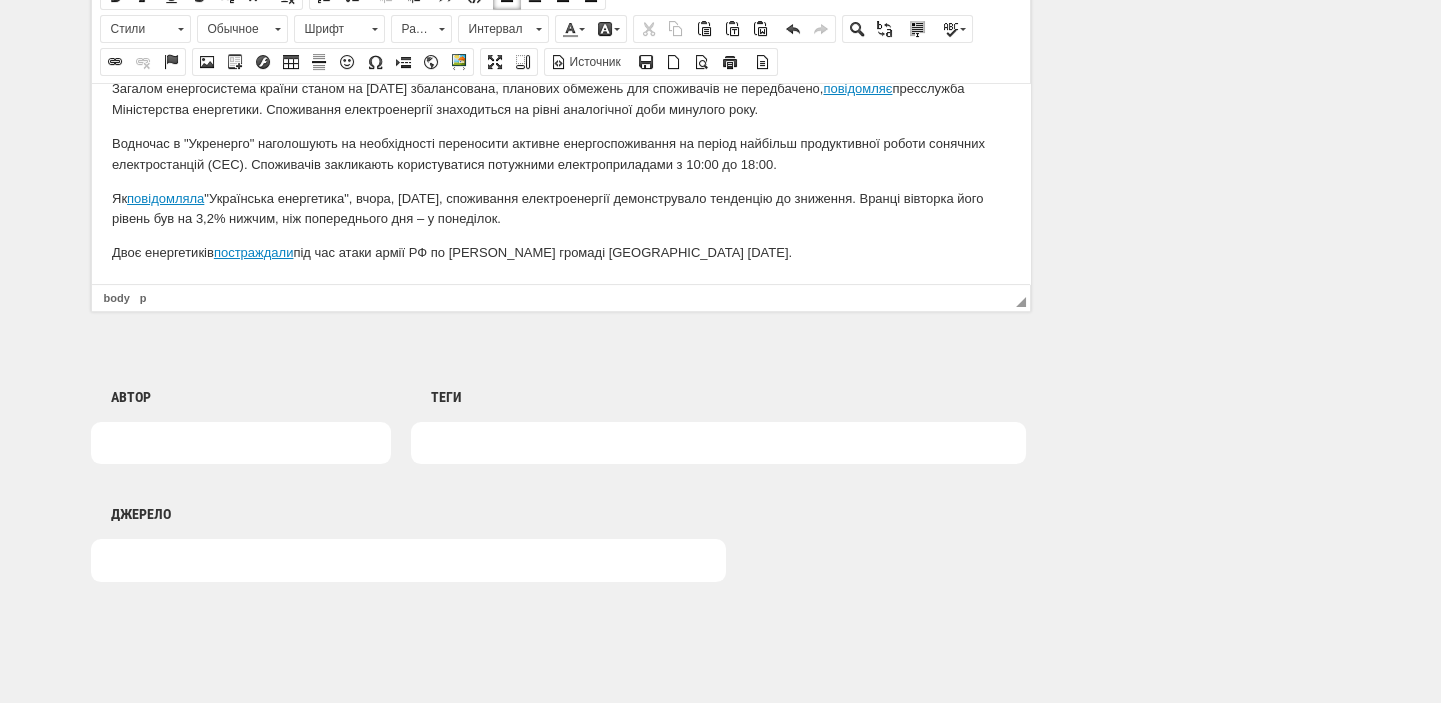 scroll, scrollTop: 1389, scrollLeft: 0, axis: vertical 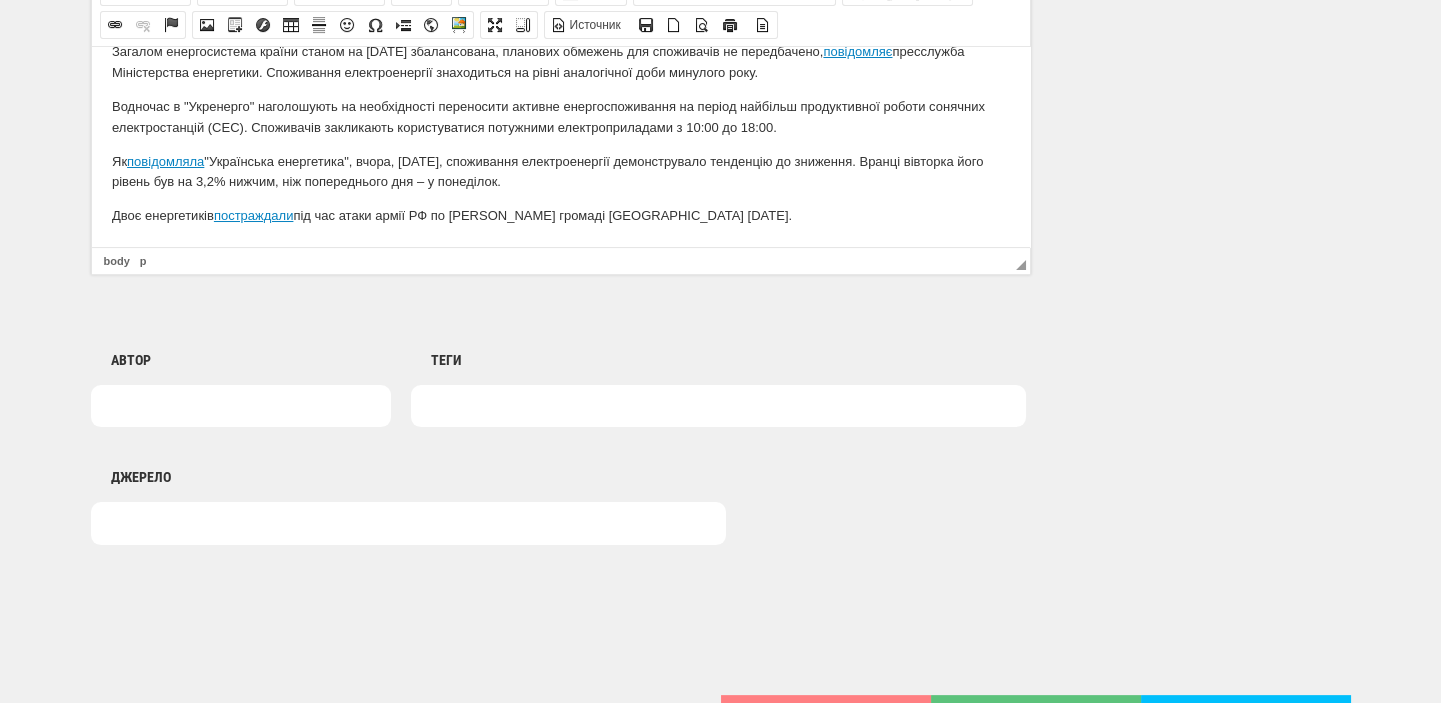 click at bounding box center (718, 406) 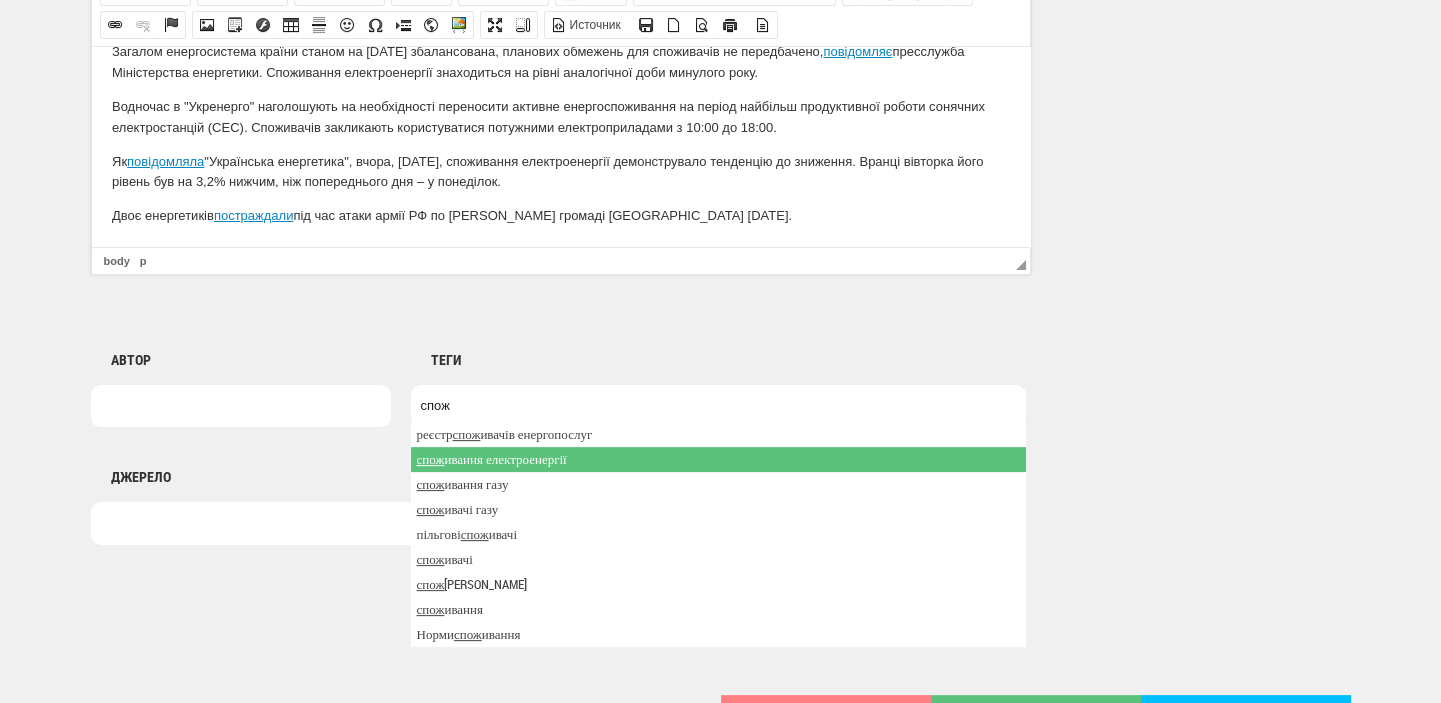 type on "спож" 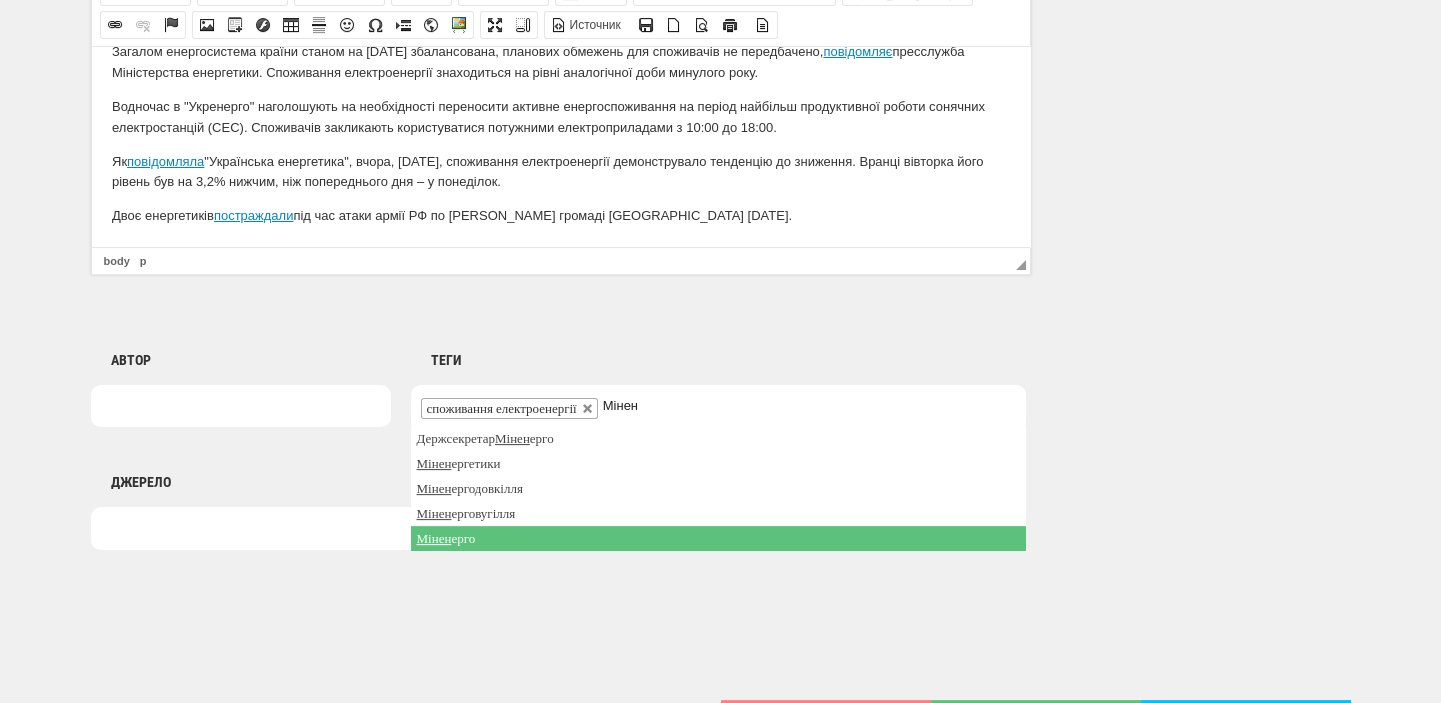 type on "Мінен" 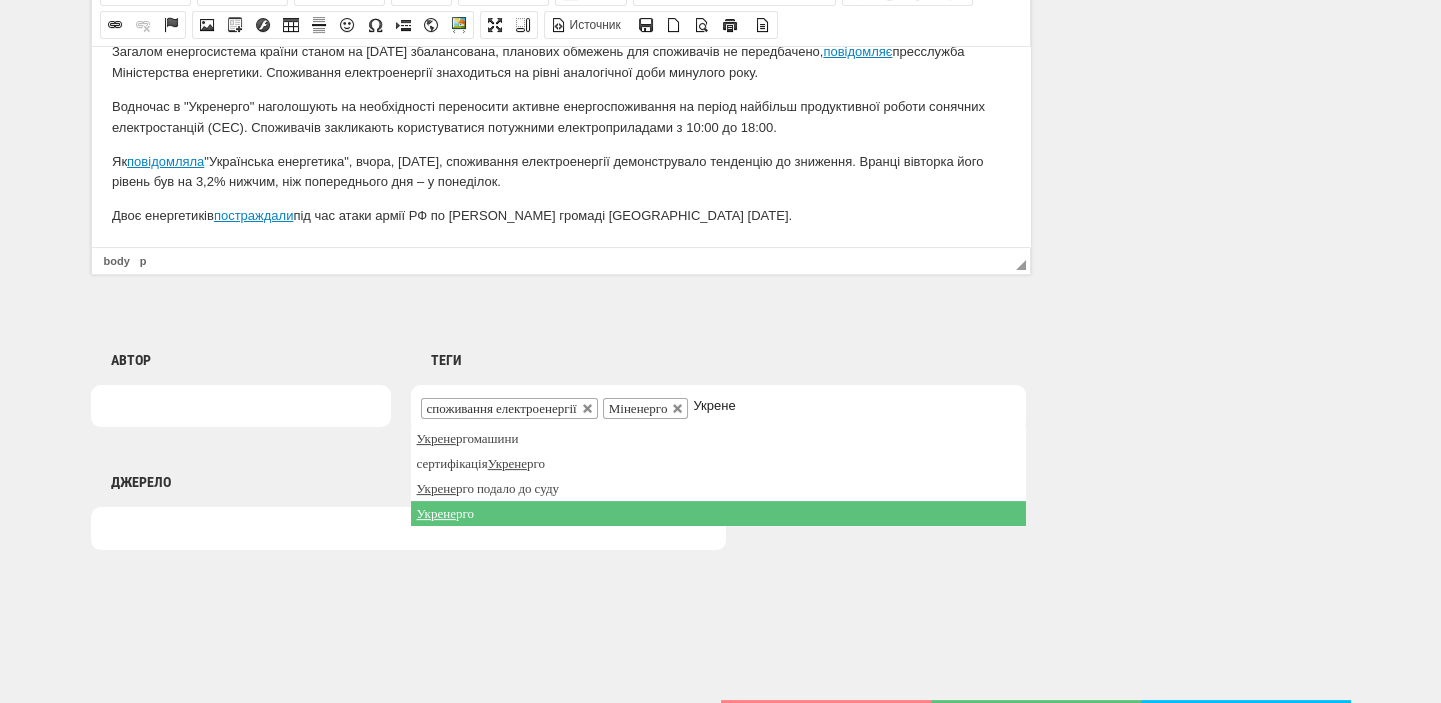type on "Укрене" 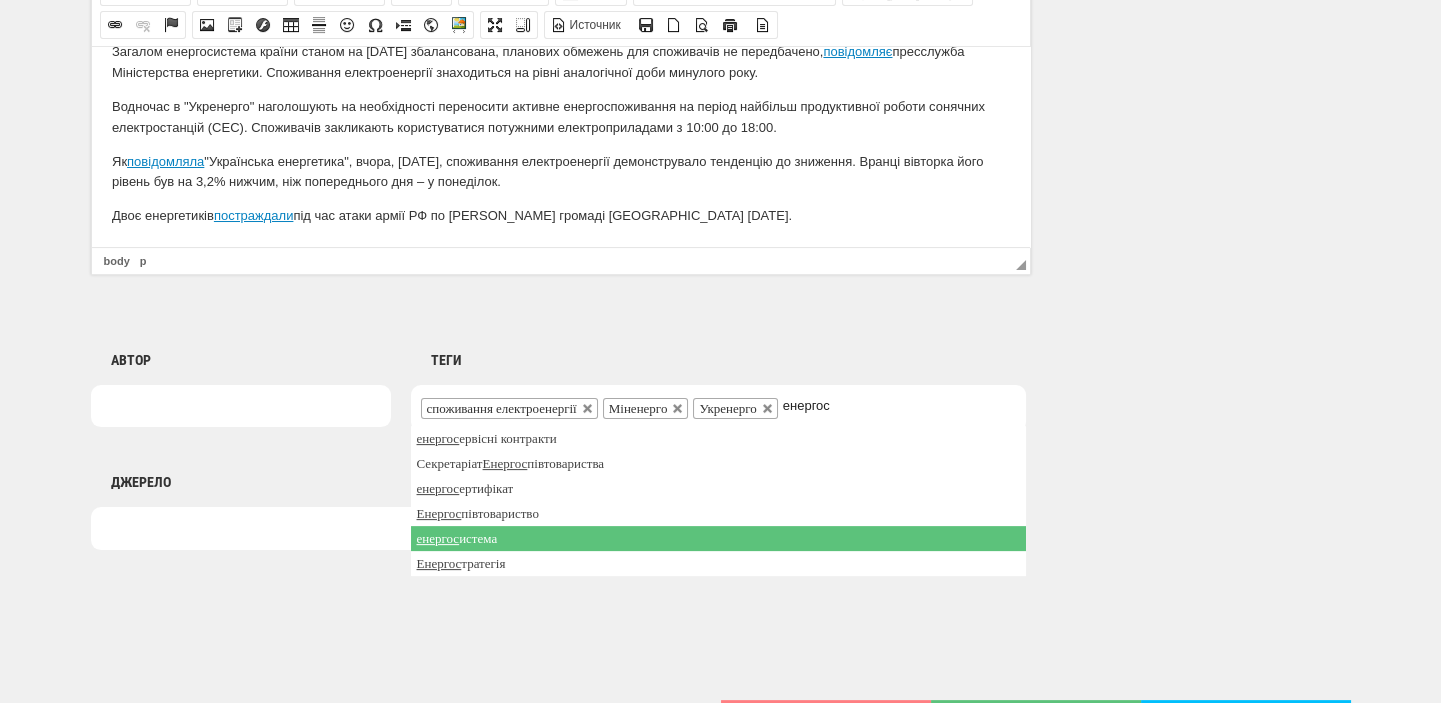 type on "енергос" 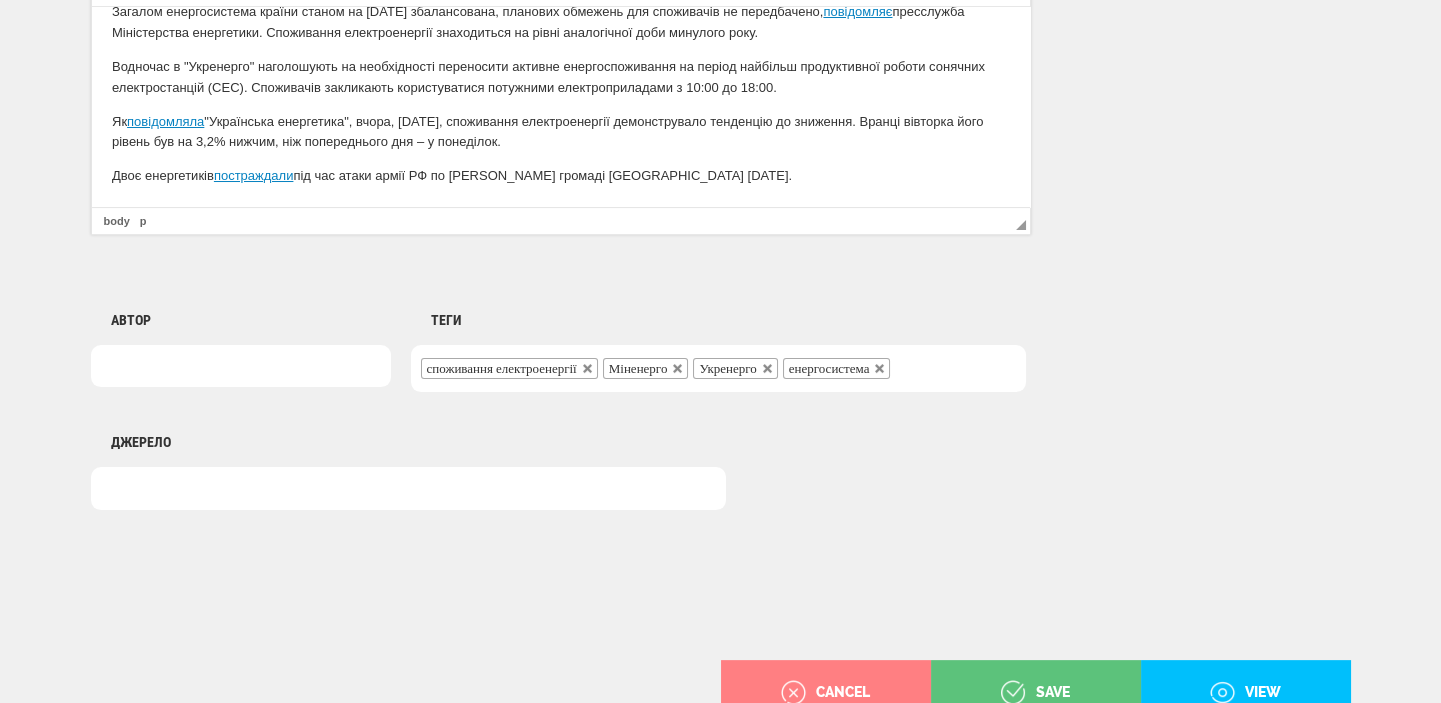 scroll, scrollTop: 1498, scrollLeft: 0, axis: vertical 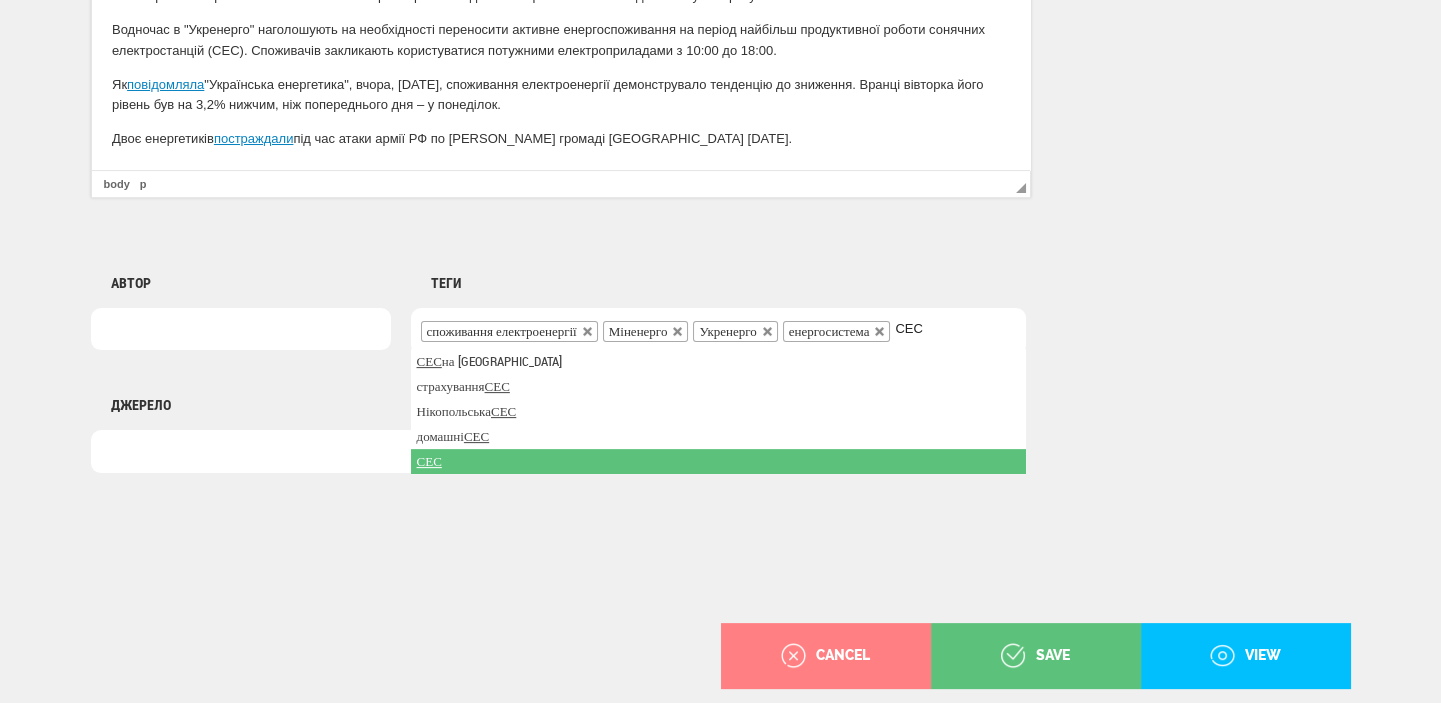 type on "СЕС" 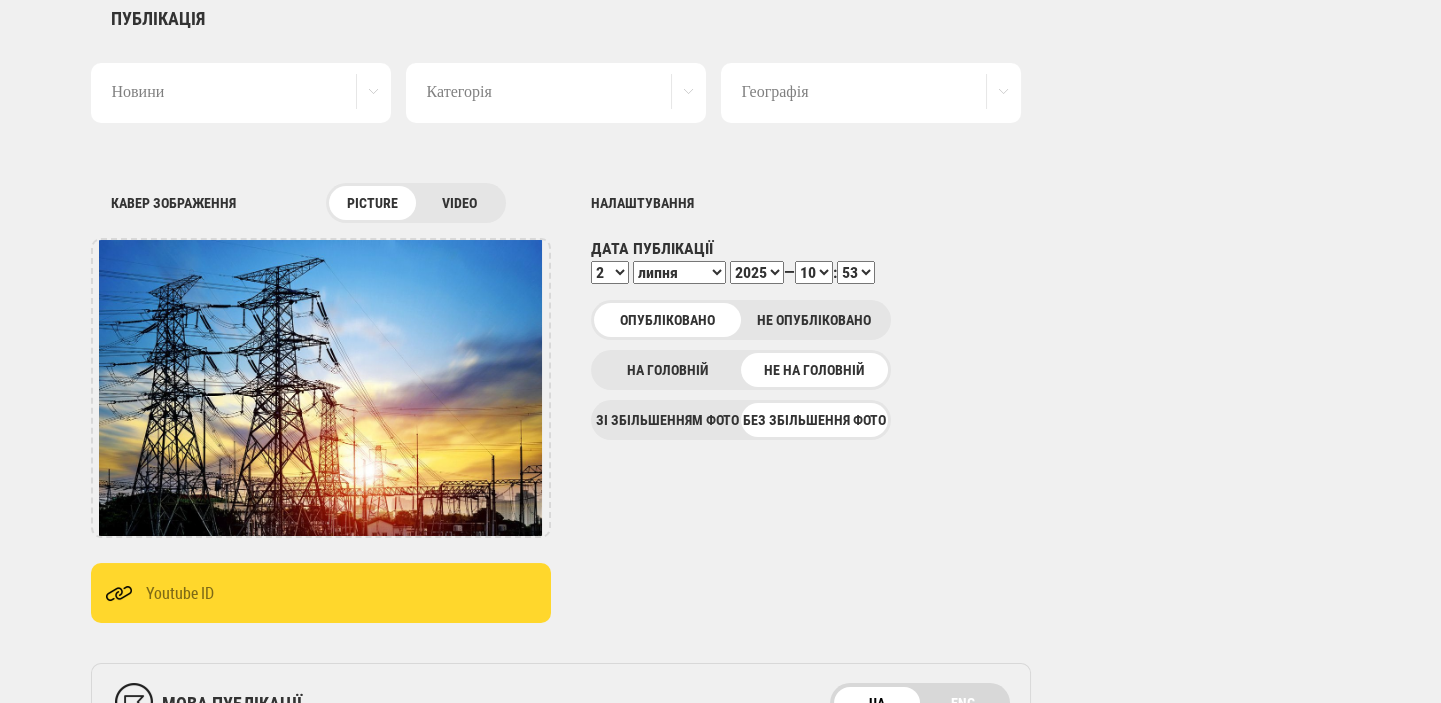 scroll, scrollTop: 0, scrollLeft: 0, axis: both 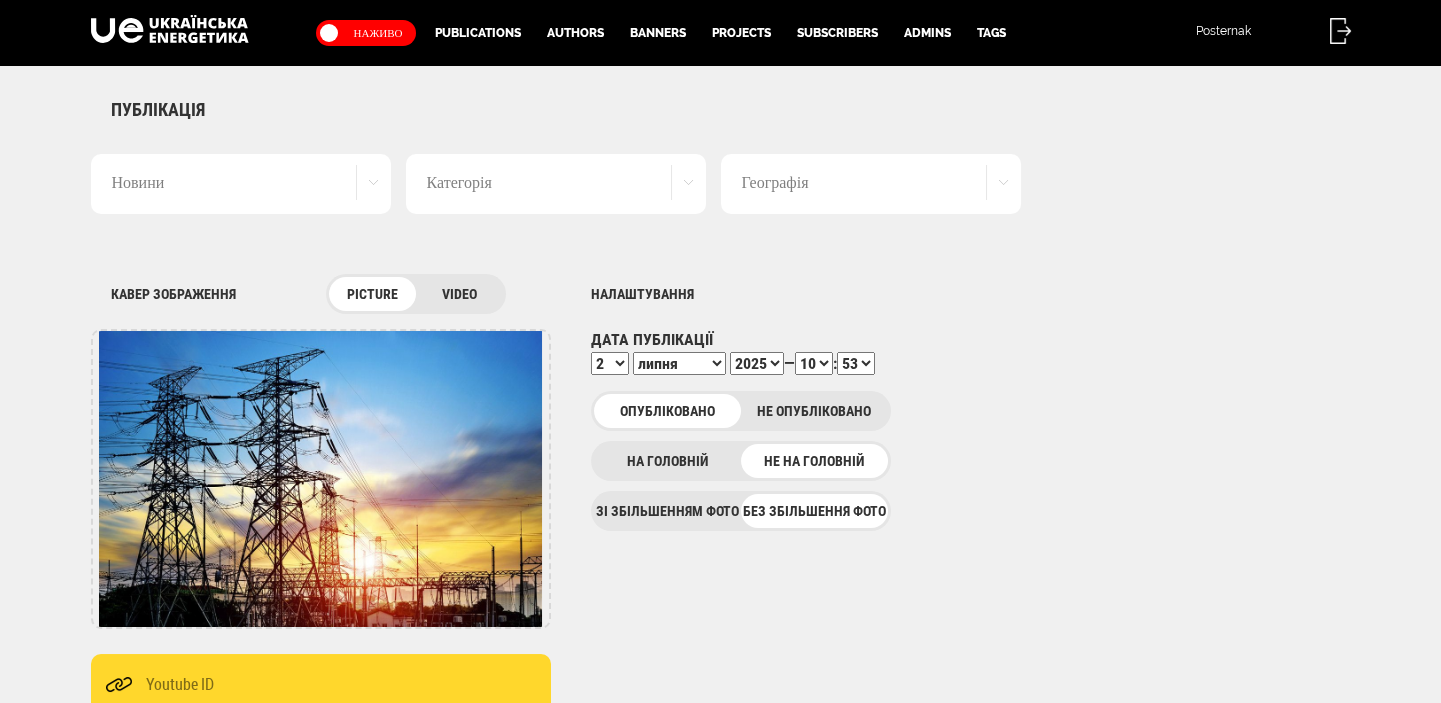 click on "00
01
02
03
04
05
06
07
08
09
10
11
12
13
14
15
16
17
18
19
20
21
22
23
24
25
26
27
28
29
30
31
32
33
34
35
36
37
38
39
40
41
42
43
44
45
46
47
48
49
50
51
52
53
54
55
56
57
58
59" at bounding box center [856, 363] 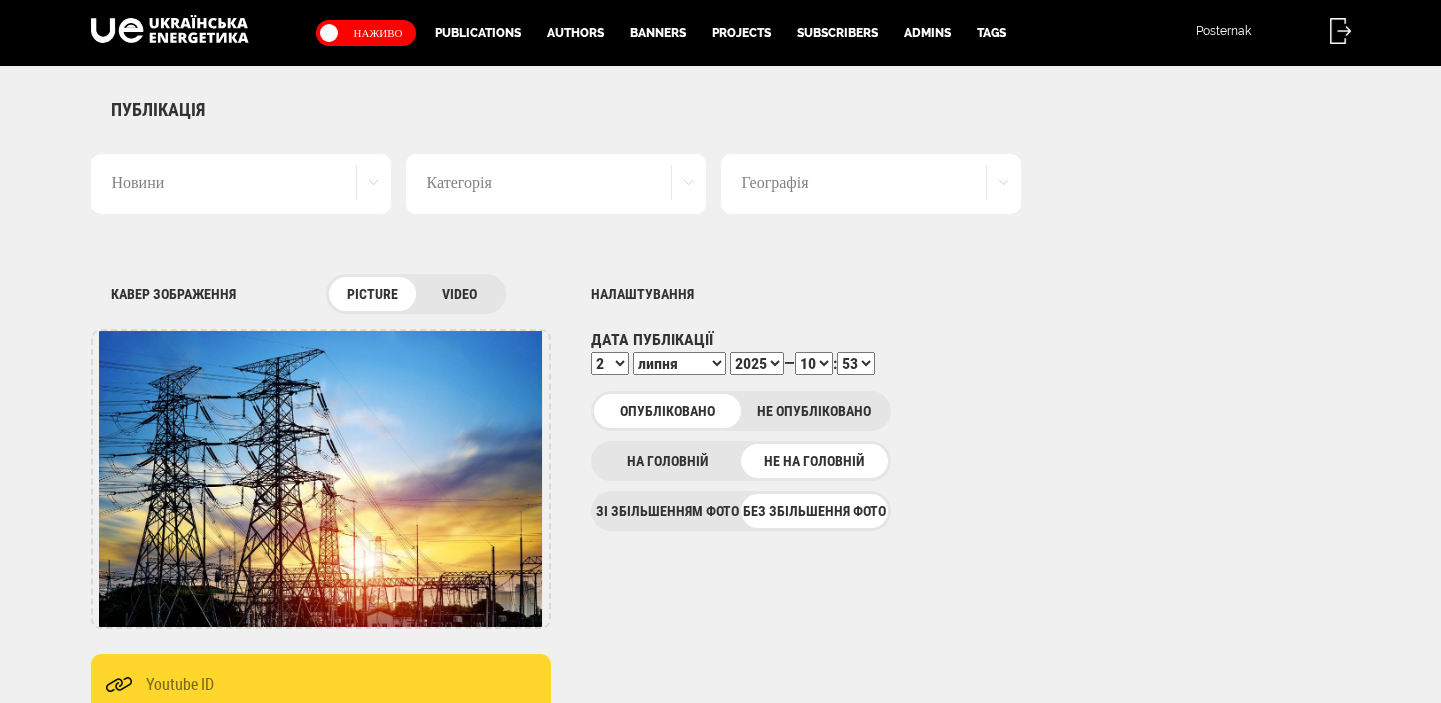 select on "55" 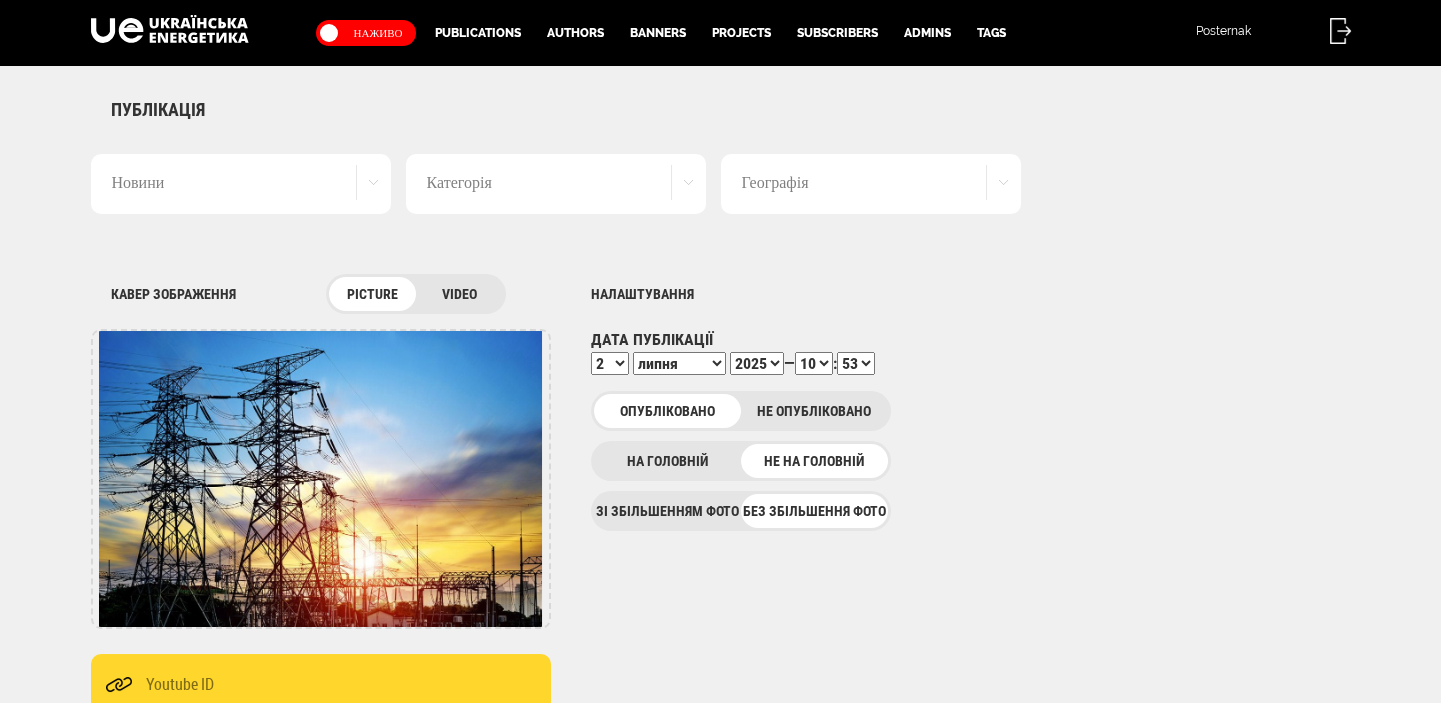 click on "00
01
02
03
04
05
06
07
08
09
10
11
12
13
14
15
16
17
18
19
20
21
22
23
24
25
26
27
28
29
30
31
32
33
34
35
36
37
38
39
40
41
42
43
44
45
46
47
48
49
50
51
52
53
54
55
56
57
58
59" at bounding box center [856, 363] 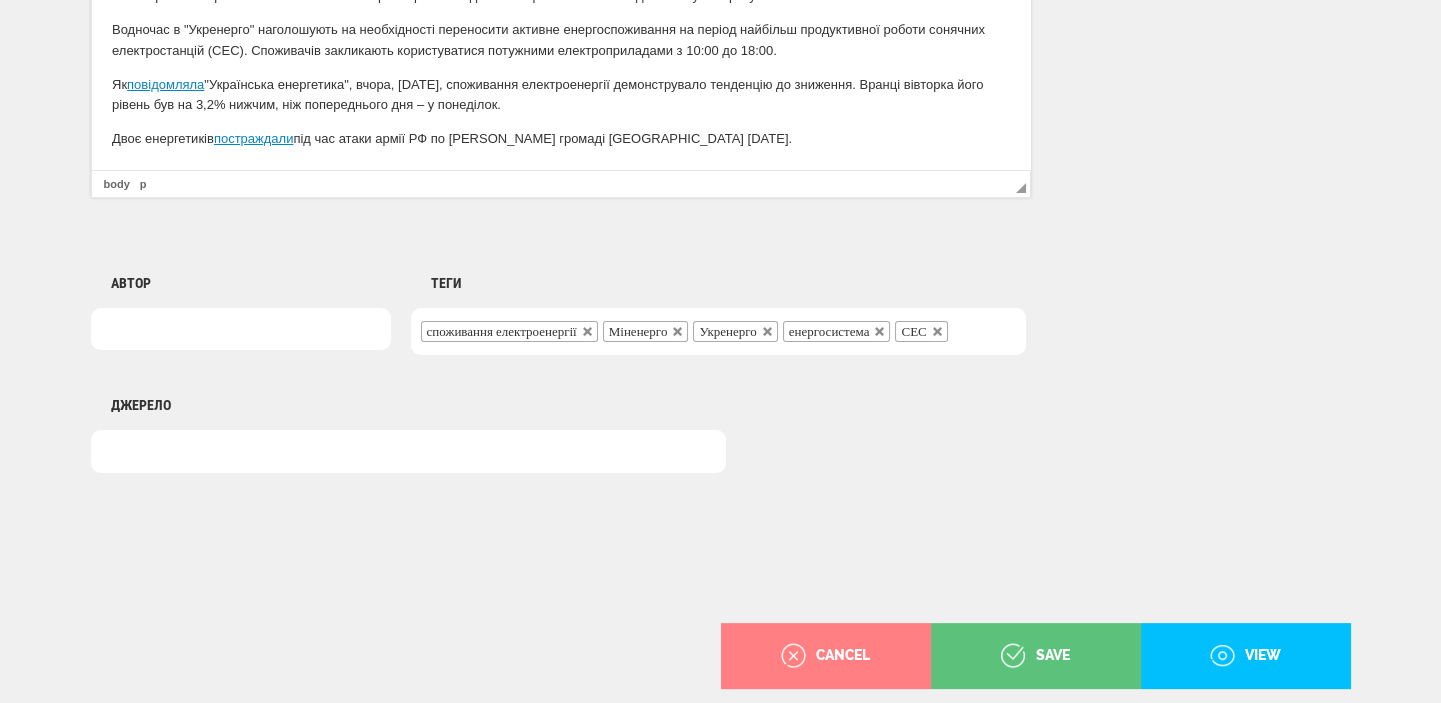 scroll, scrollTop: 1498, scrollLeft: 0, axis: vertical 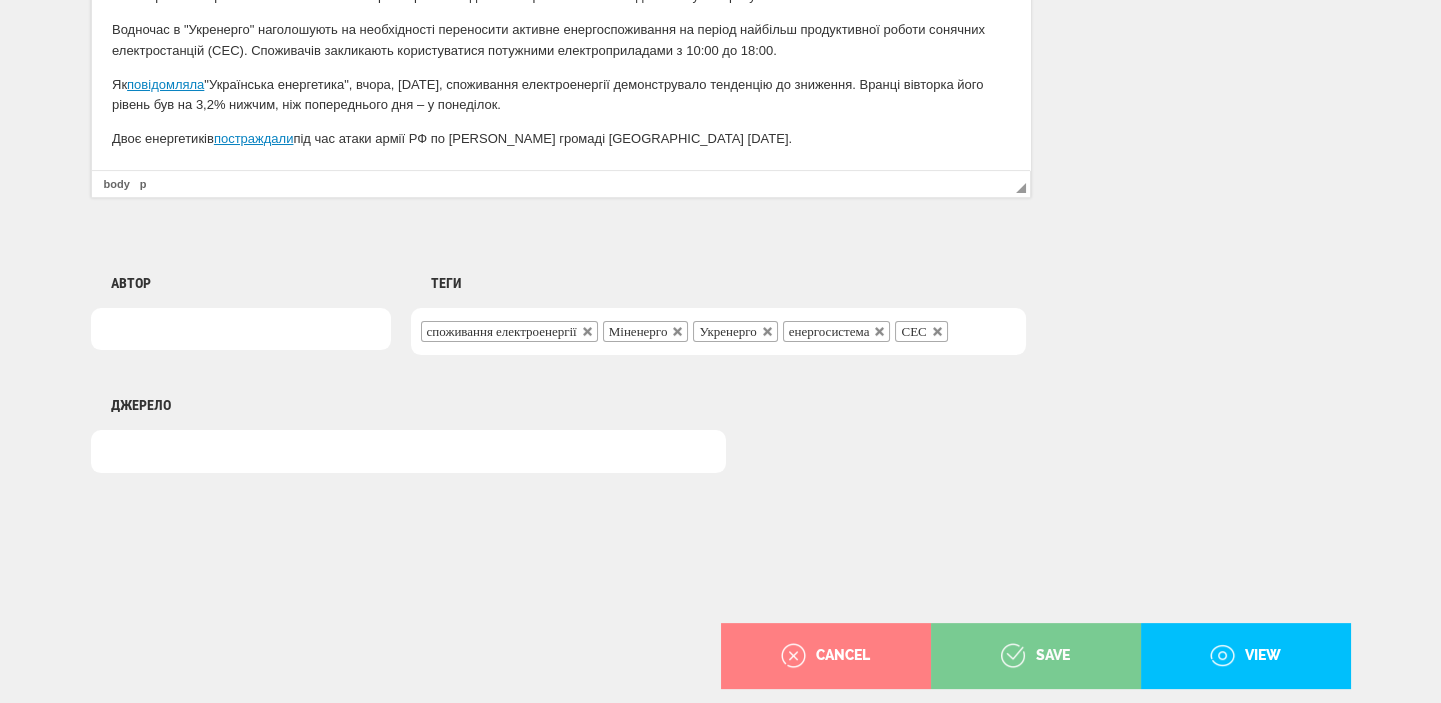 click on "save" at bounding box center (1036, 656) 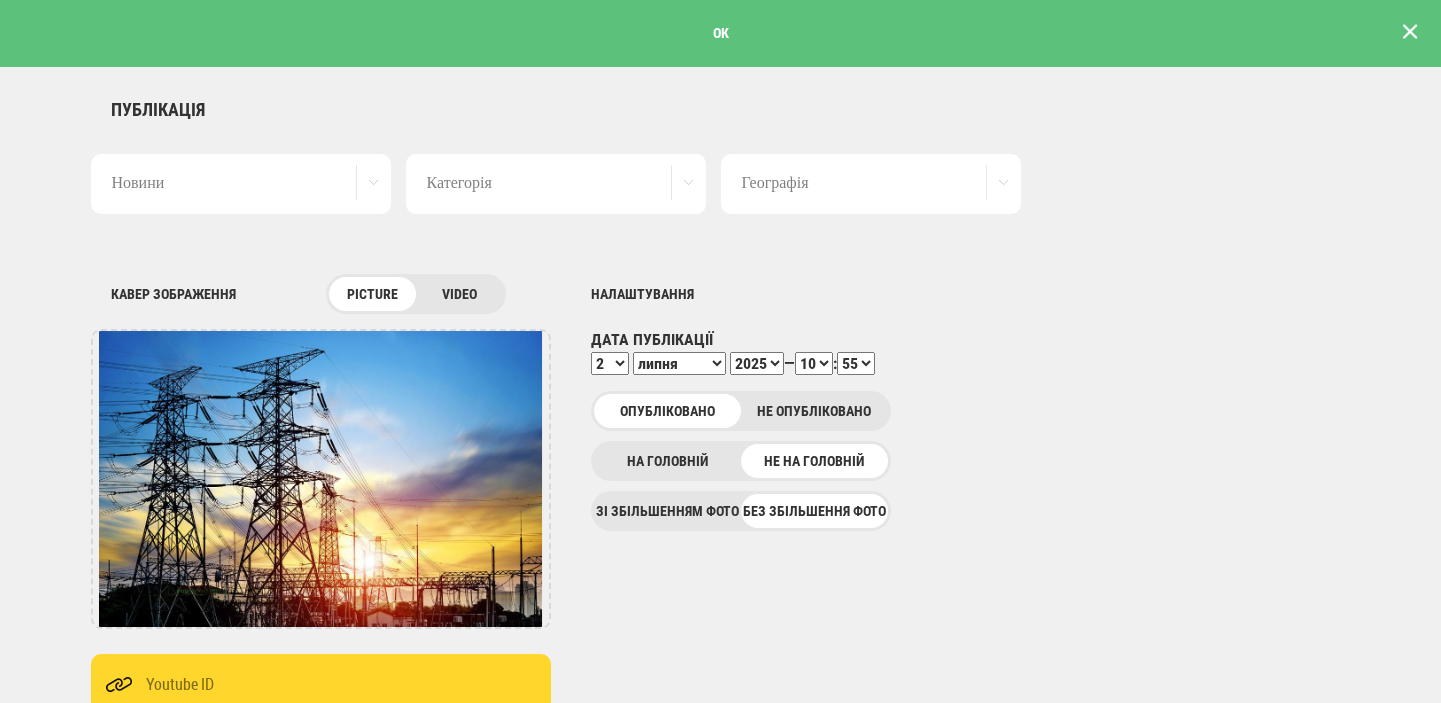 scroll, scrollTop: 0, scrollLeft: 0, axis: both 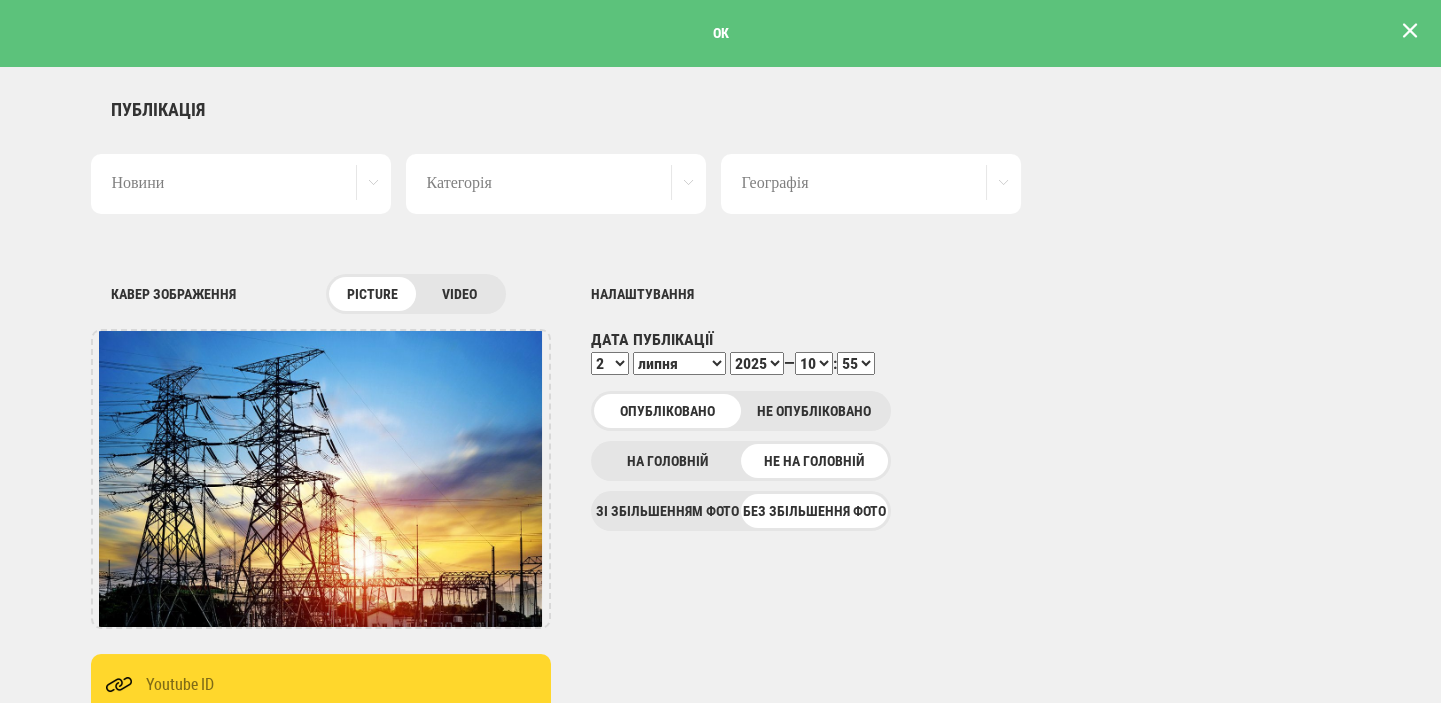 click at bounding box center [1410, 31] 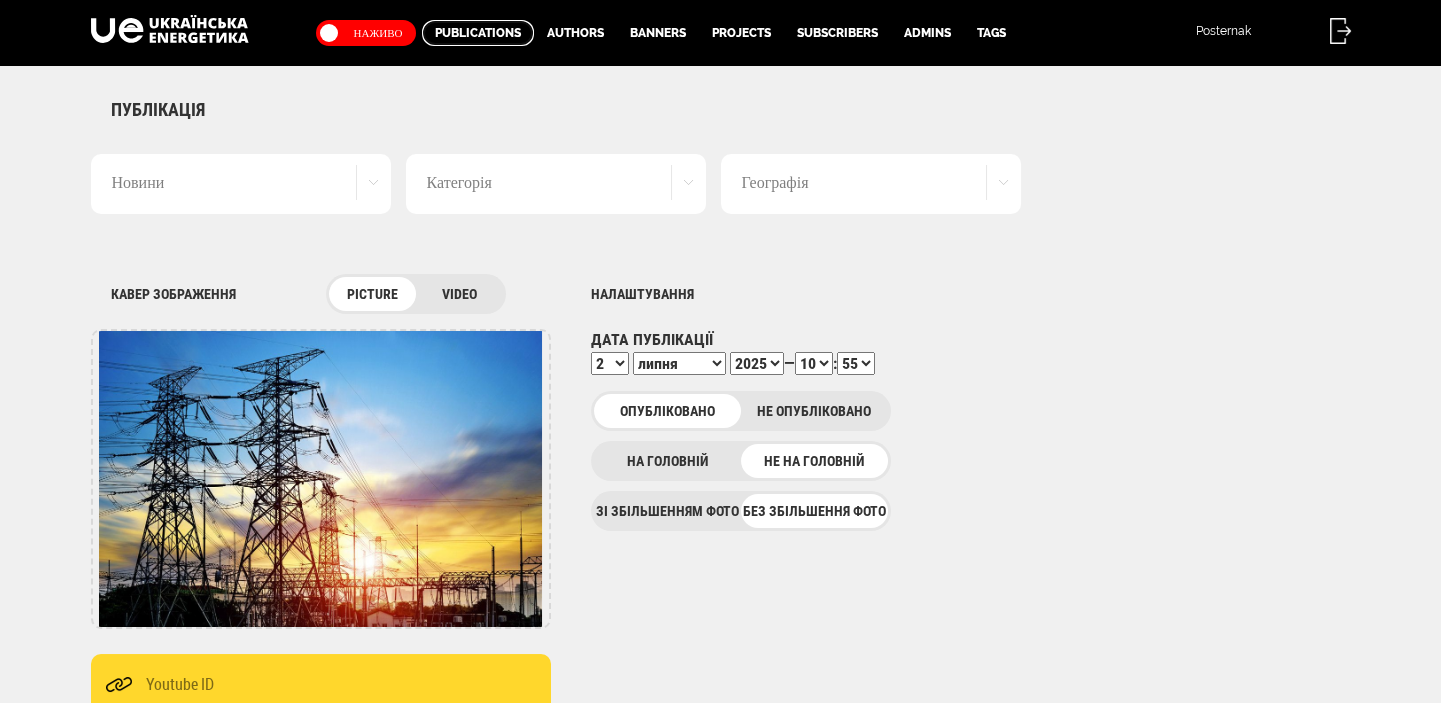 drag, startPoint x: 474, startPoint y: 27, endPoint x: 650, endPoint y: 11, distance: 176.72577 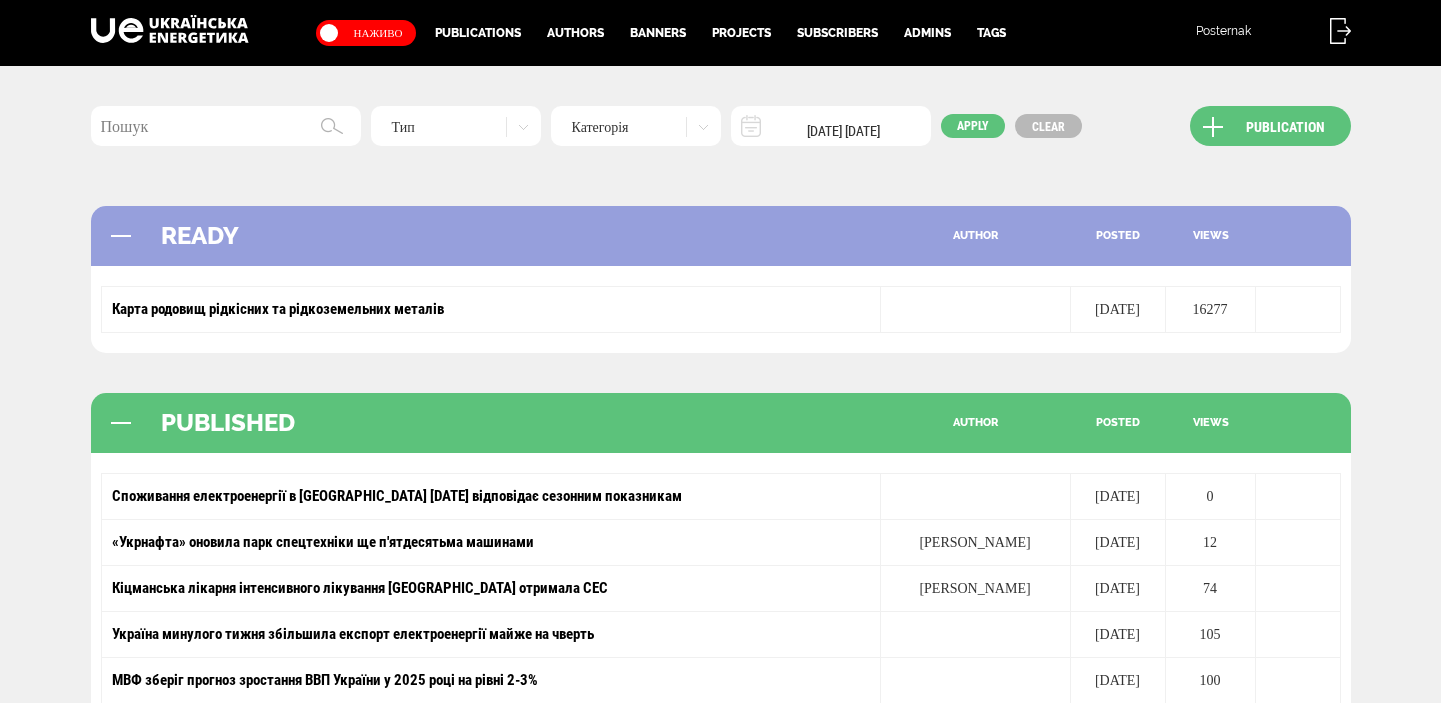 scroll, scrollTop: 0, scrollLeft: 0, axis: both 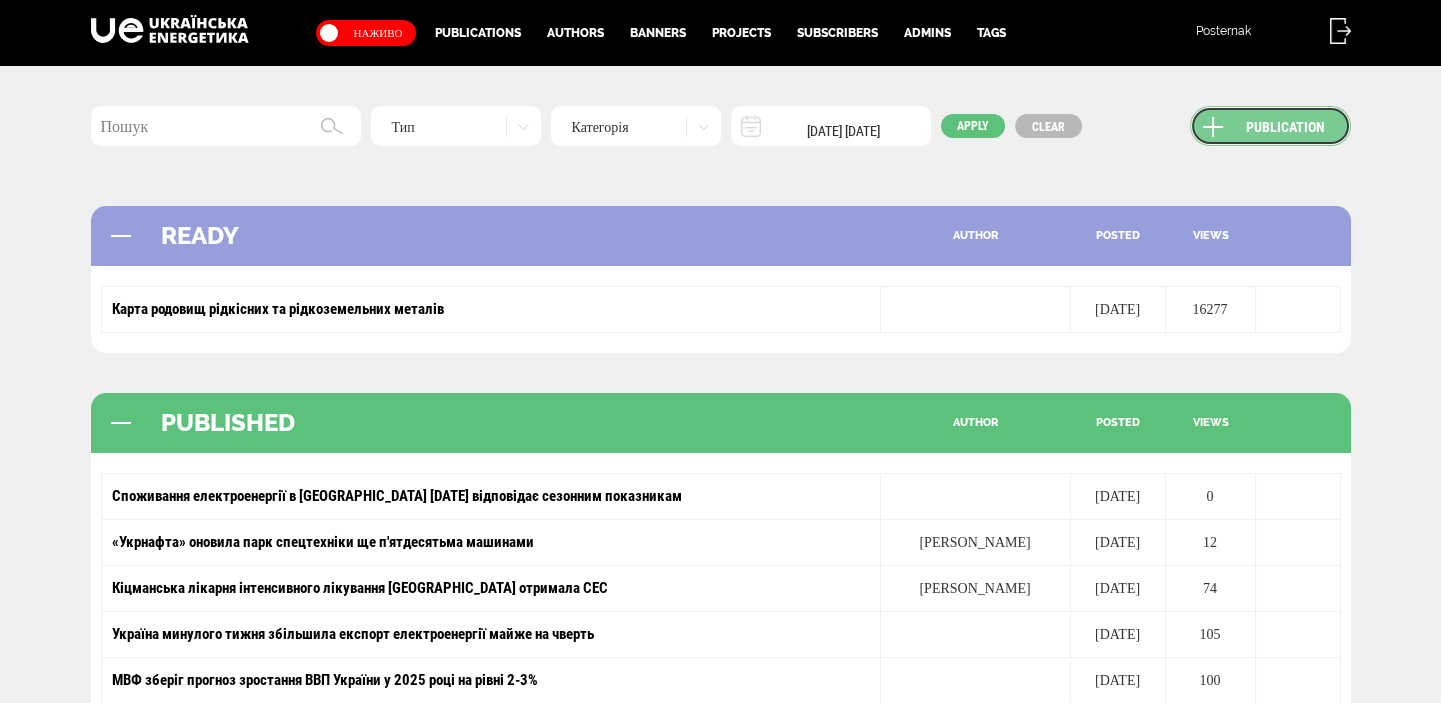 click on "Publication" at bounding box center [1270, 126] 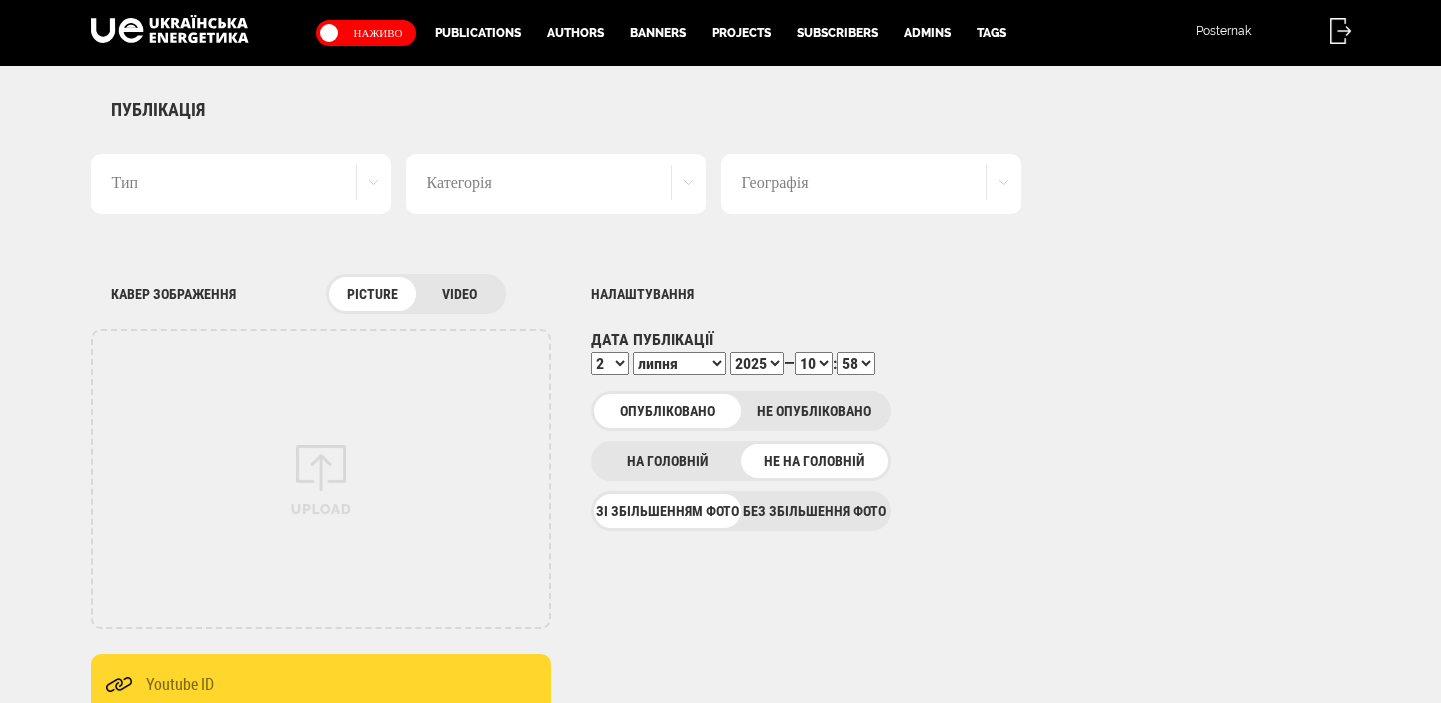 scroll, scrollTop: 0, scrollLeft: 0, axis: both 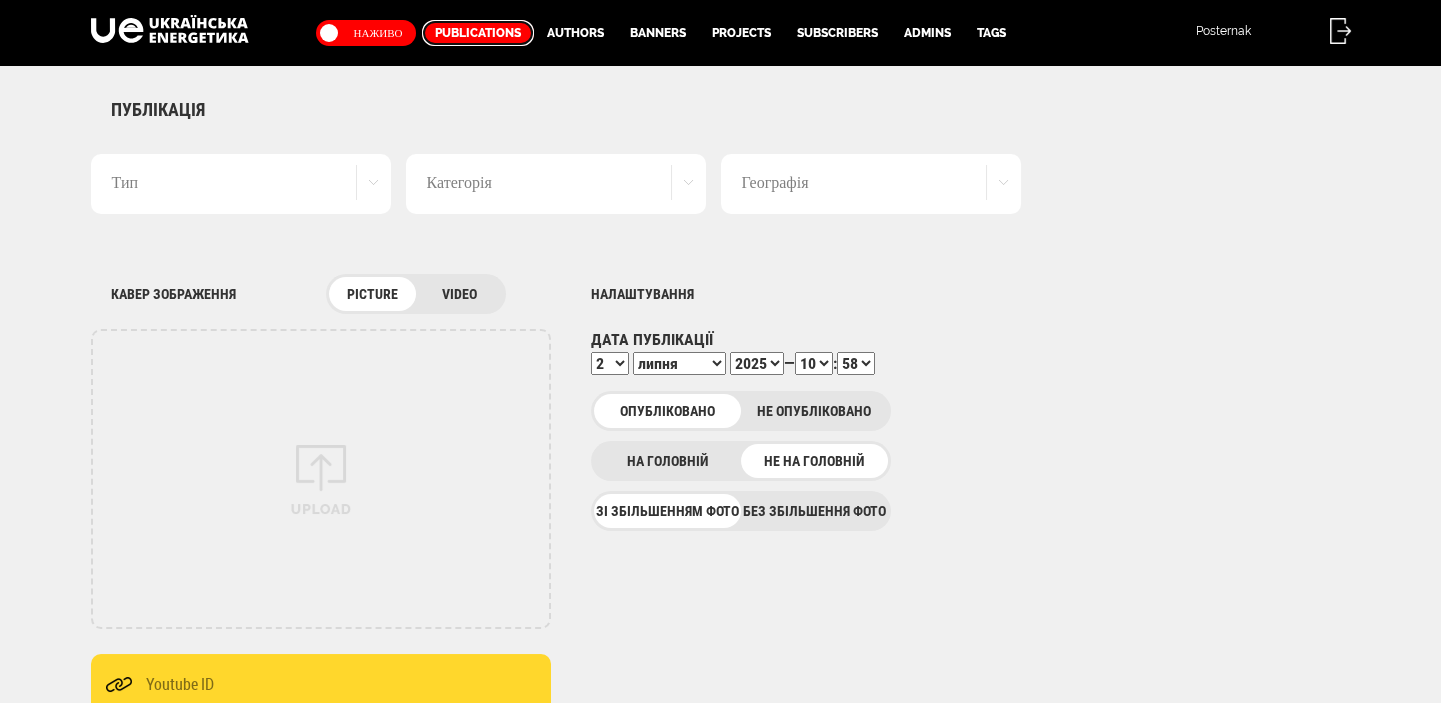 click on "Publications" at bounding box center [478, 33] 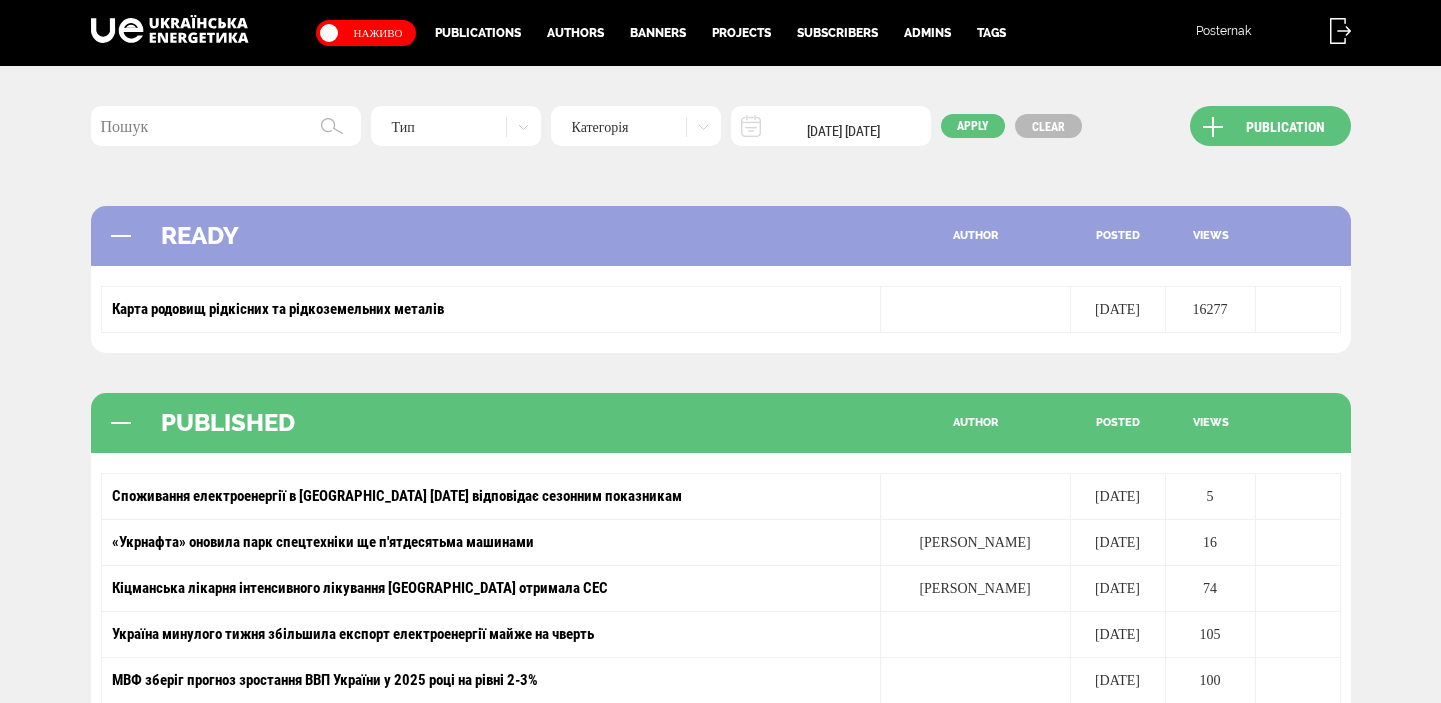 scroll, scrollTop: 0, scrollLeft: 0, axis: both 